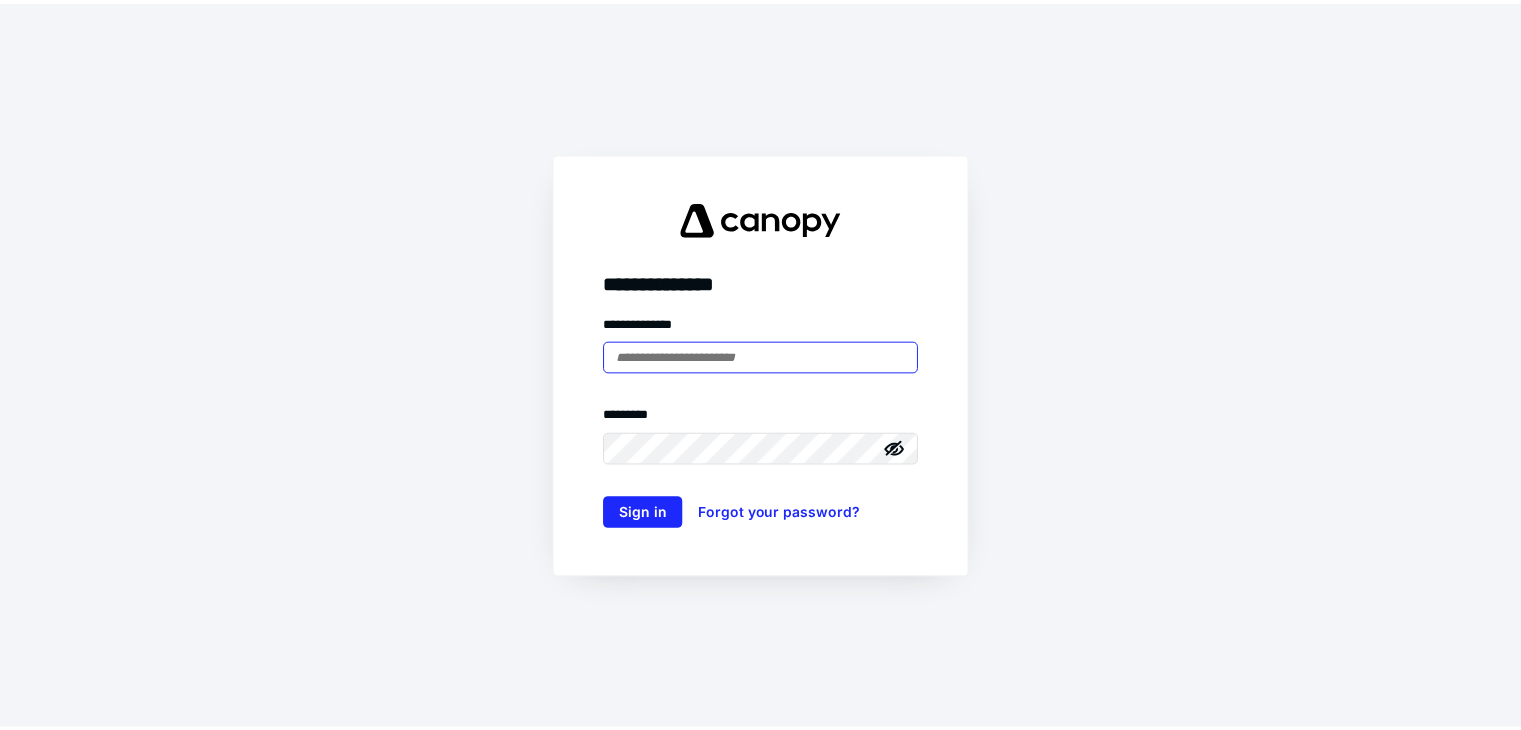 scroll, scrollTop: 0, scrollLeft: 0, axis: both 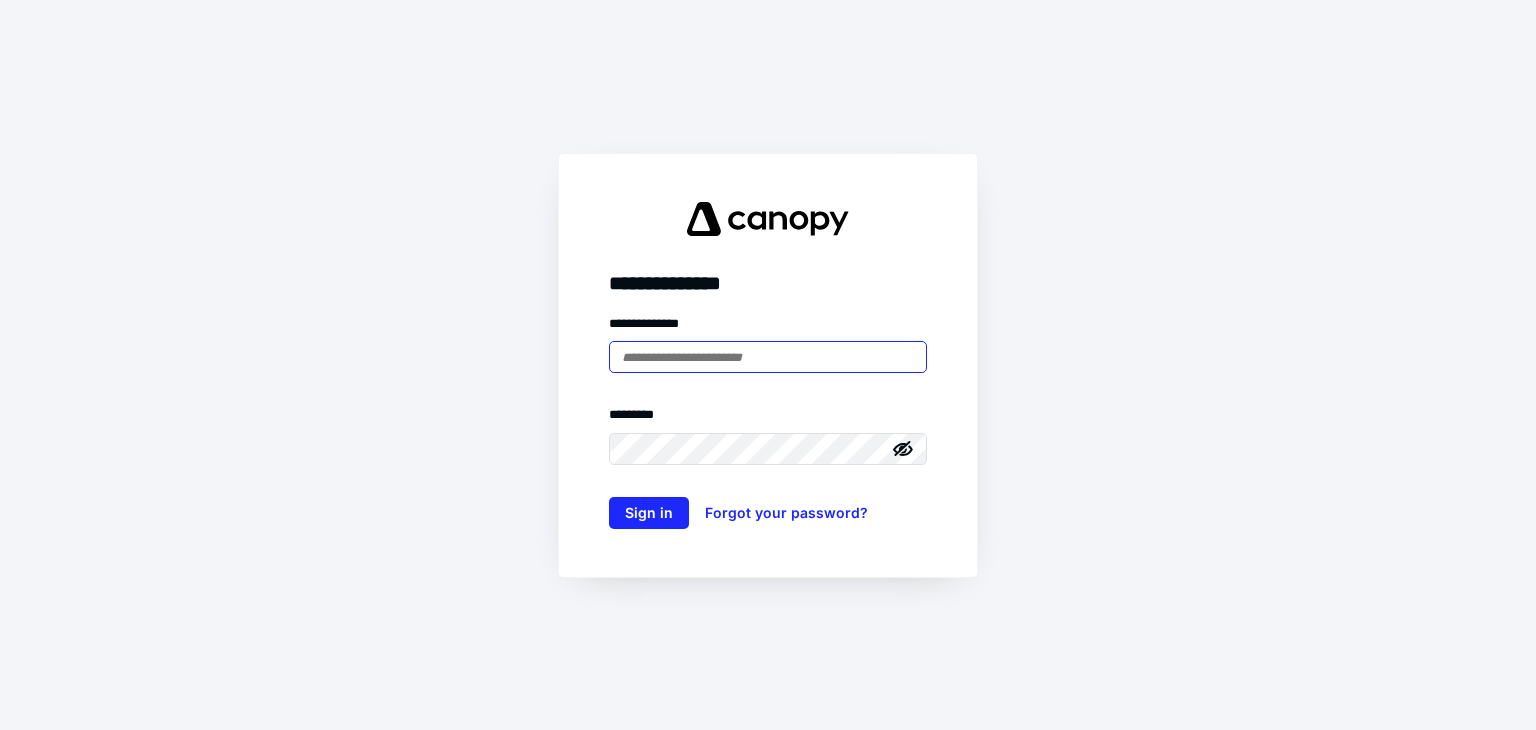 type on "**********" 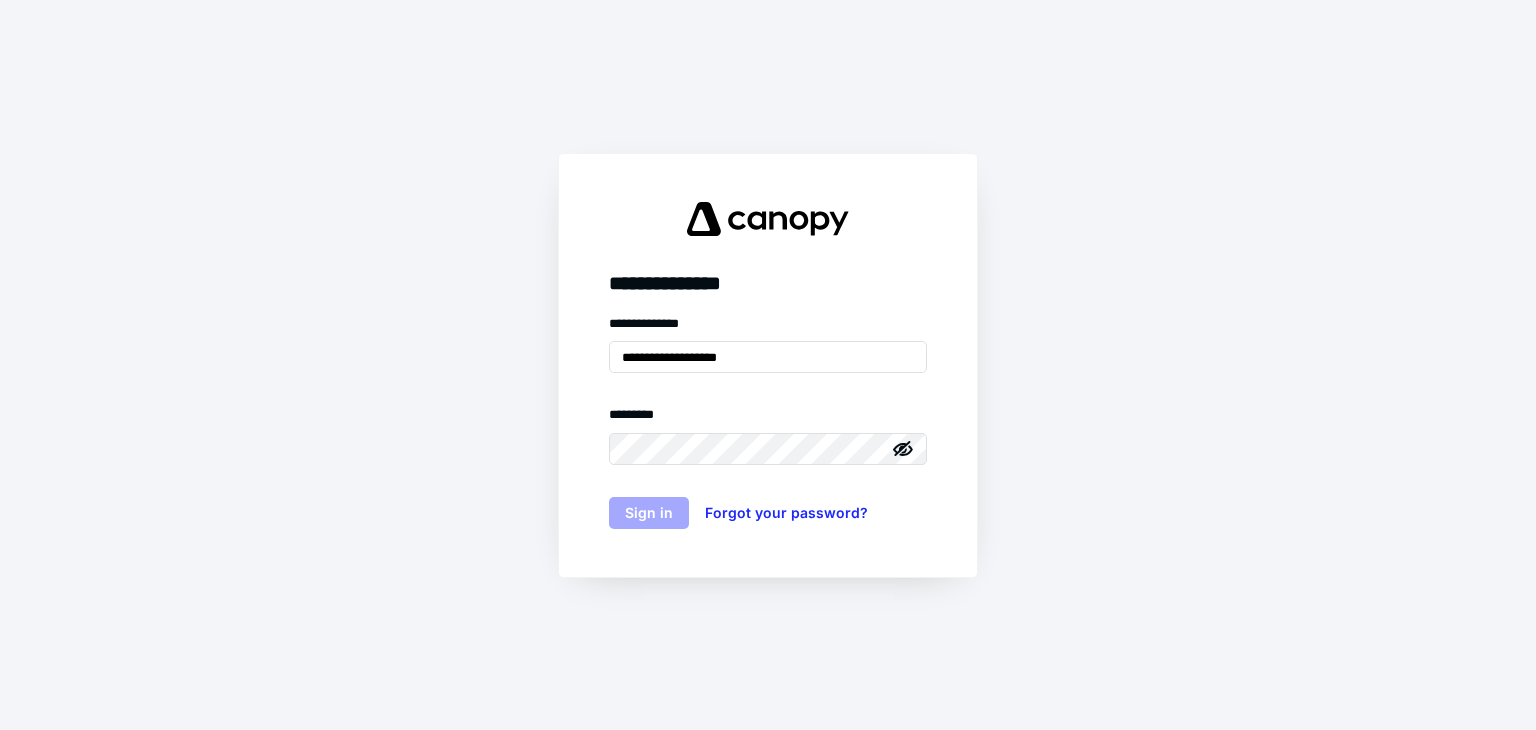 click on "Sign in" at bounding box center [649, 513] 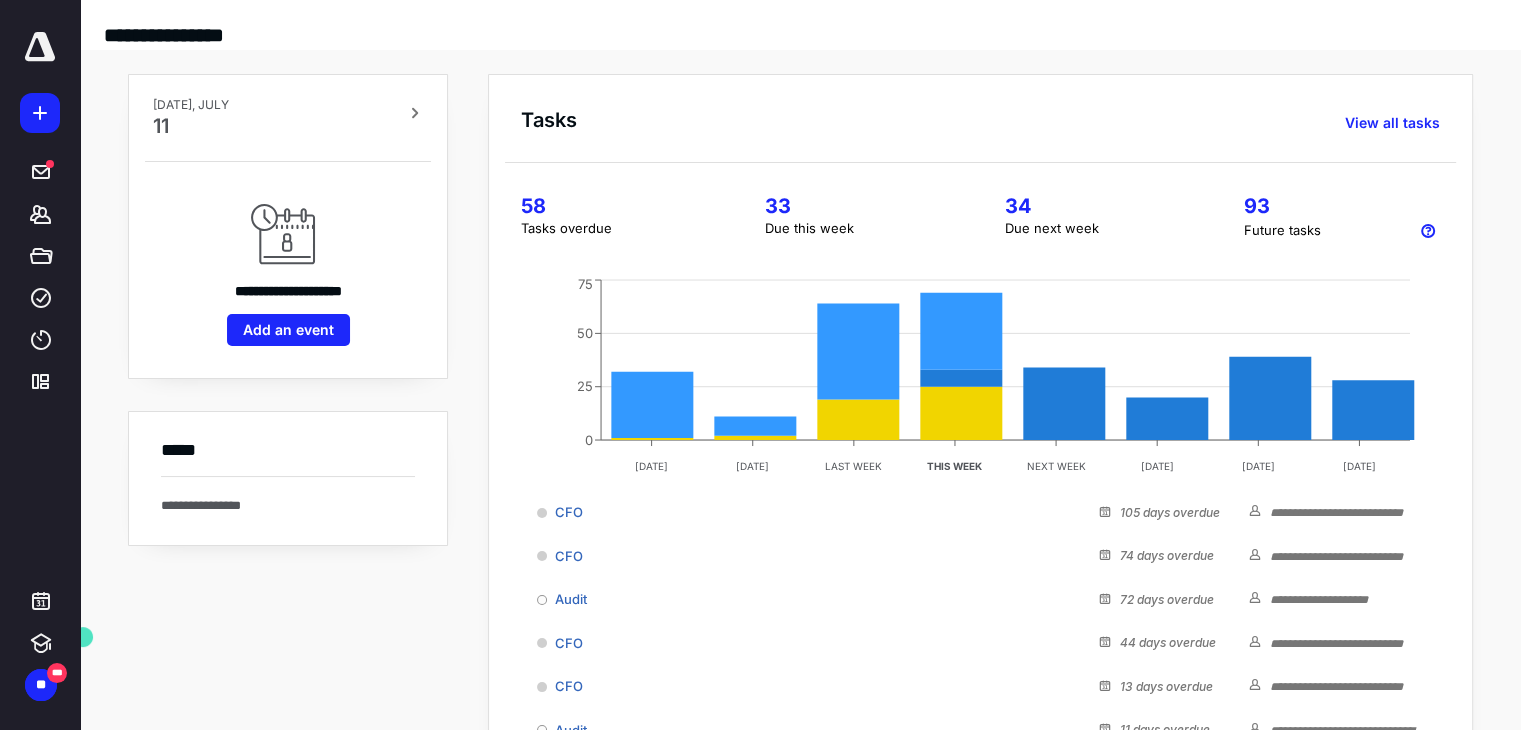 scroll, scrollTop: 0, scrollLeft: 0, axis: both 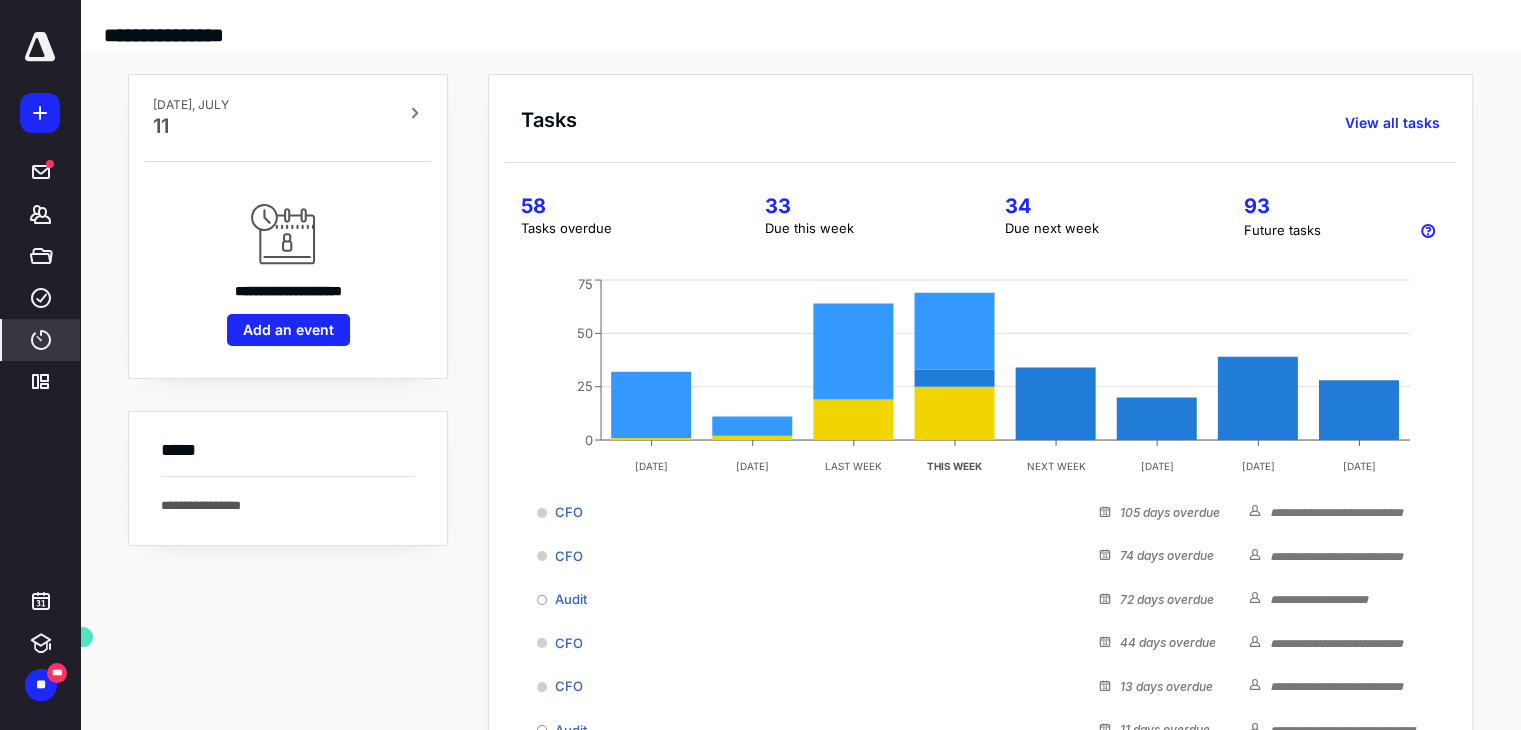 click 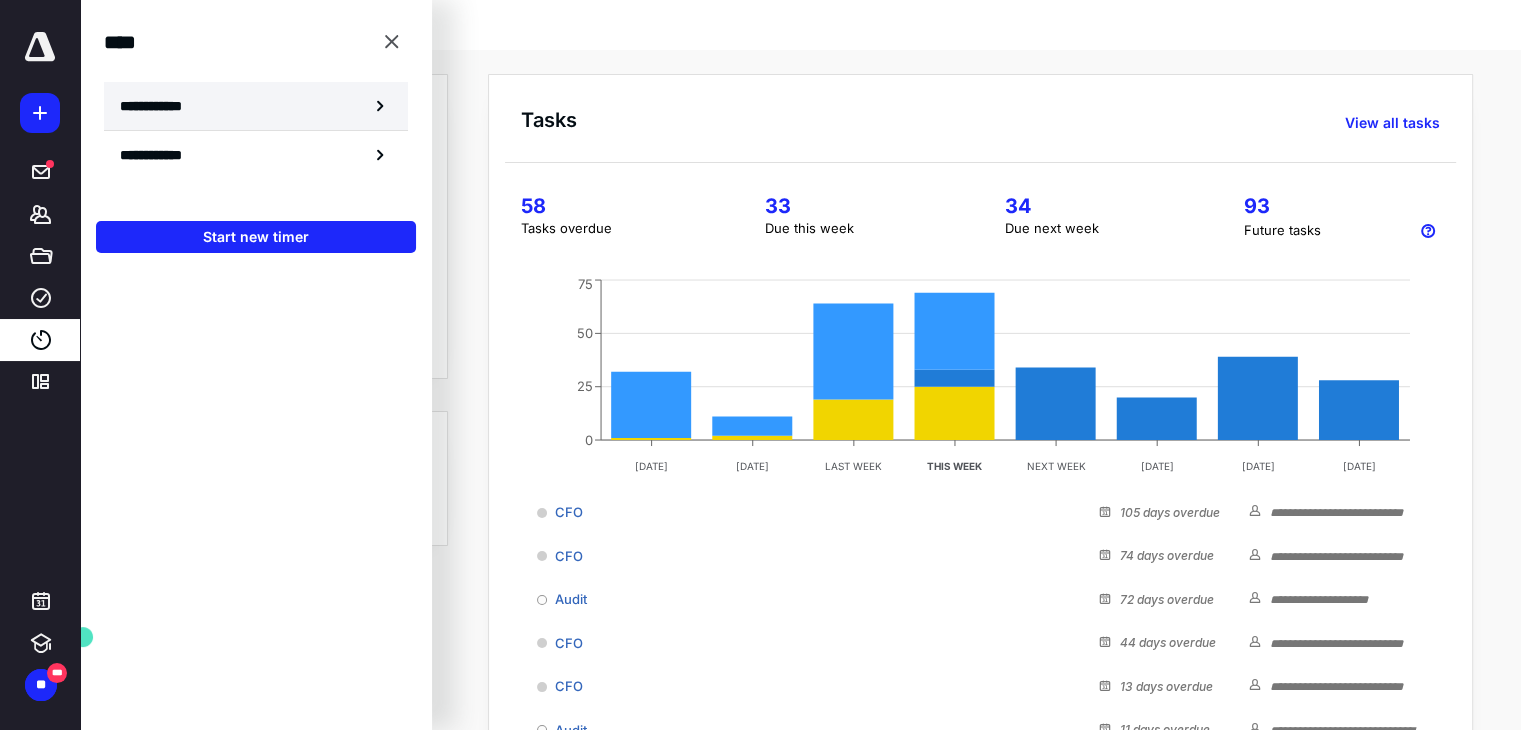 click on "**********" at bounding box center (162, 106) 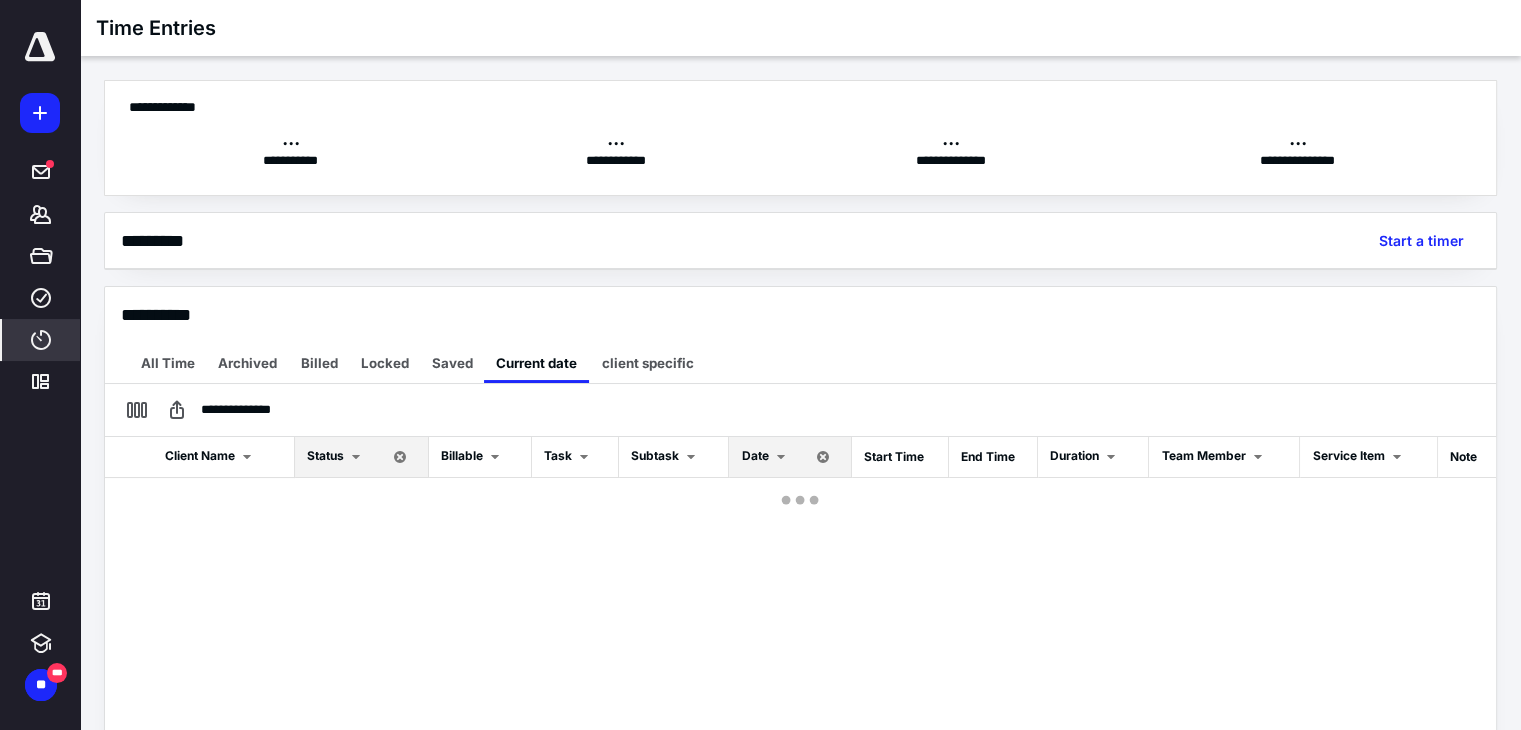 scroll, scrollTop: 0, scrollLeft: 0, axis: both 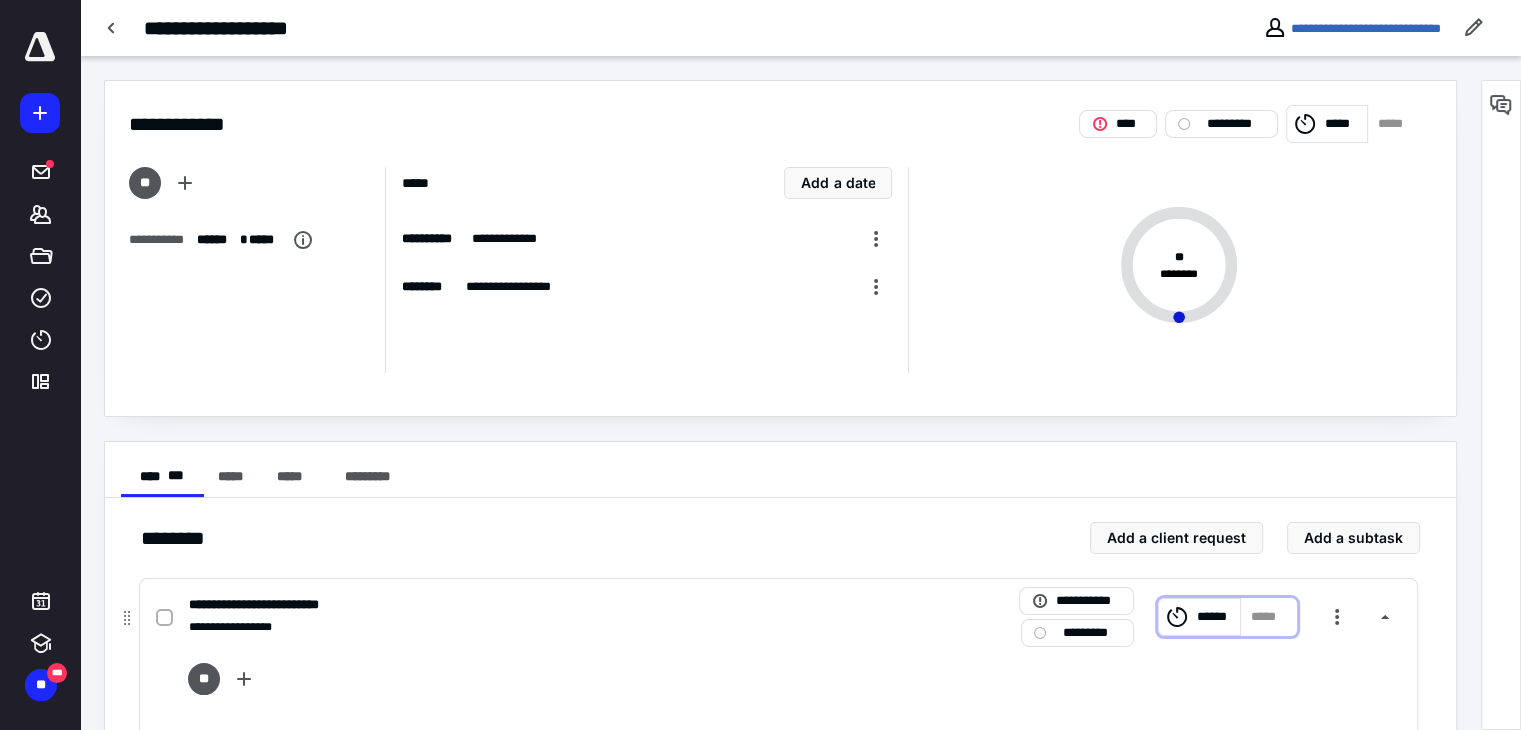 click on "******" at bounding box center [1200, 617] 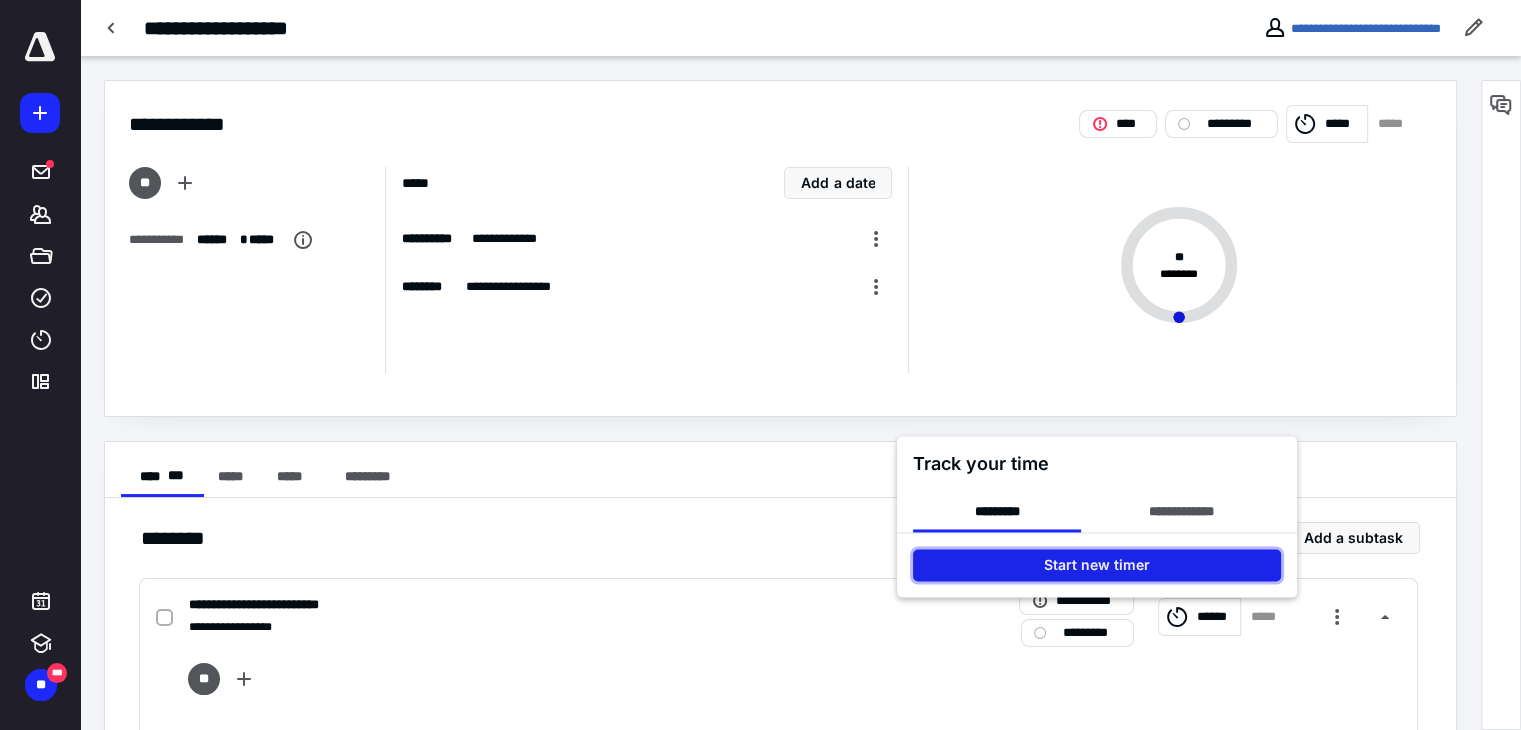 click on "Start new timer" at bounding box center [1097, 565] 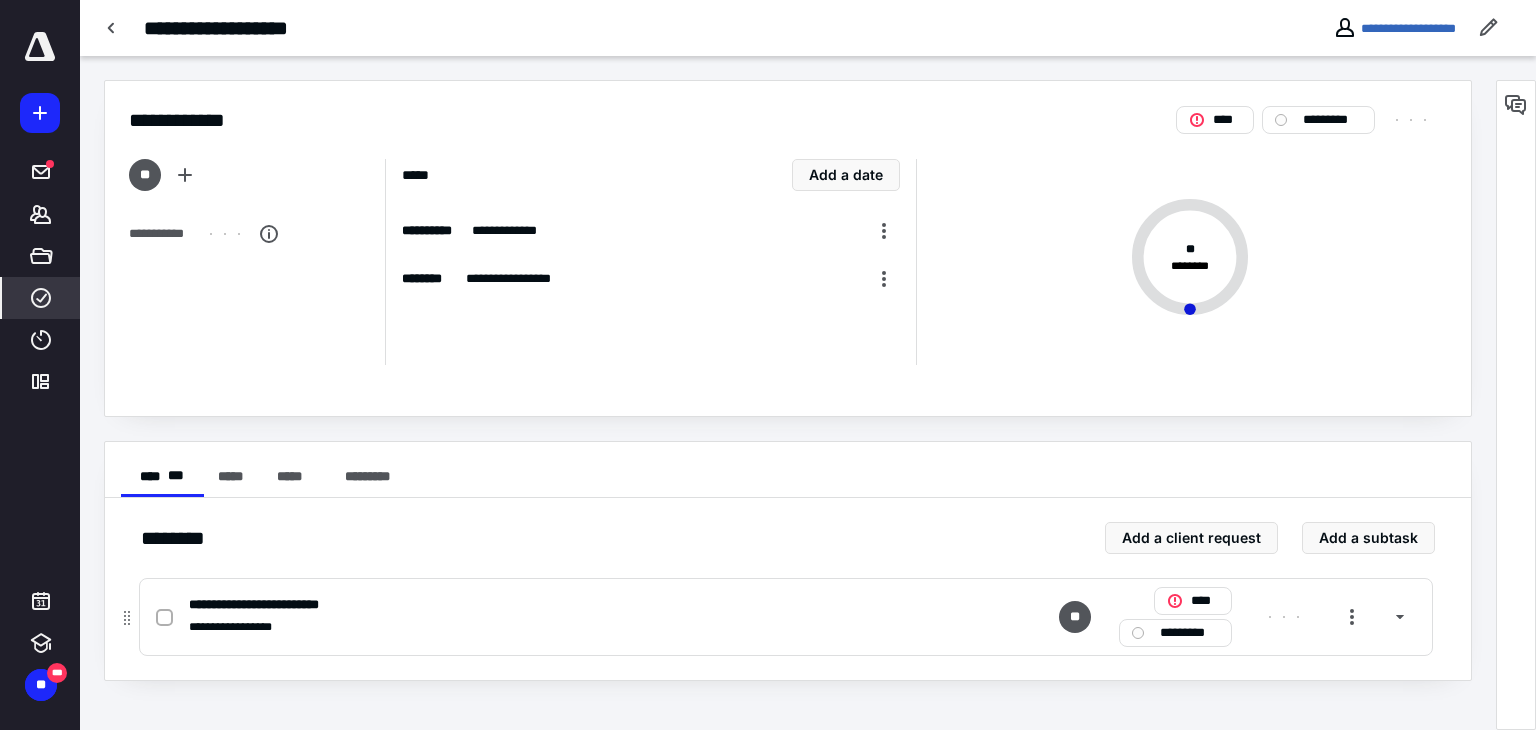 scroll, scrollTop: 0, scrollLeft: 0, axis: both 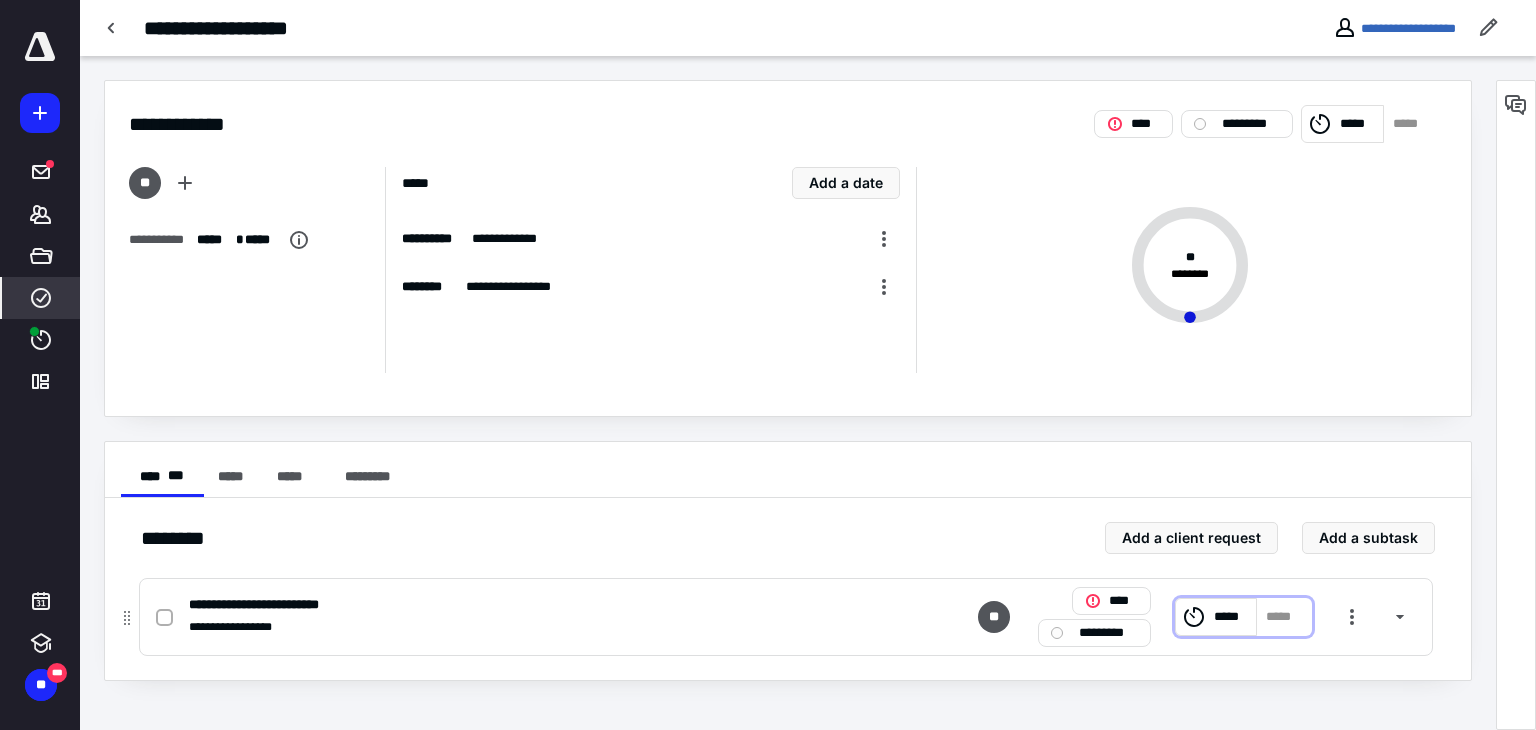 click on "*****" at bounding box center (1232, 617) 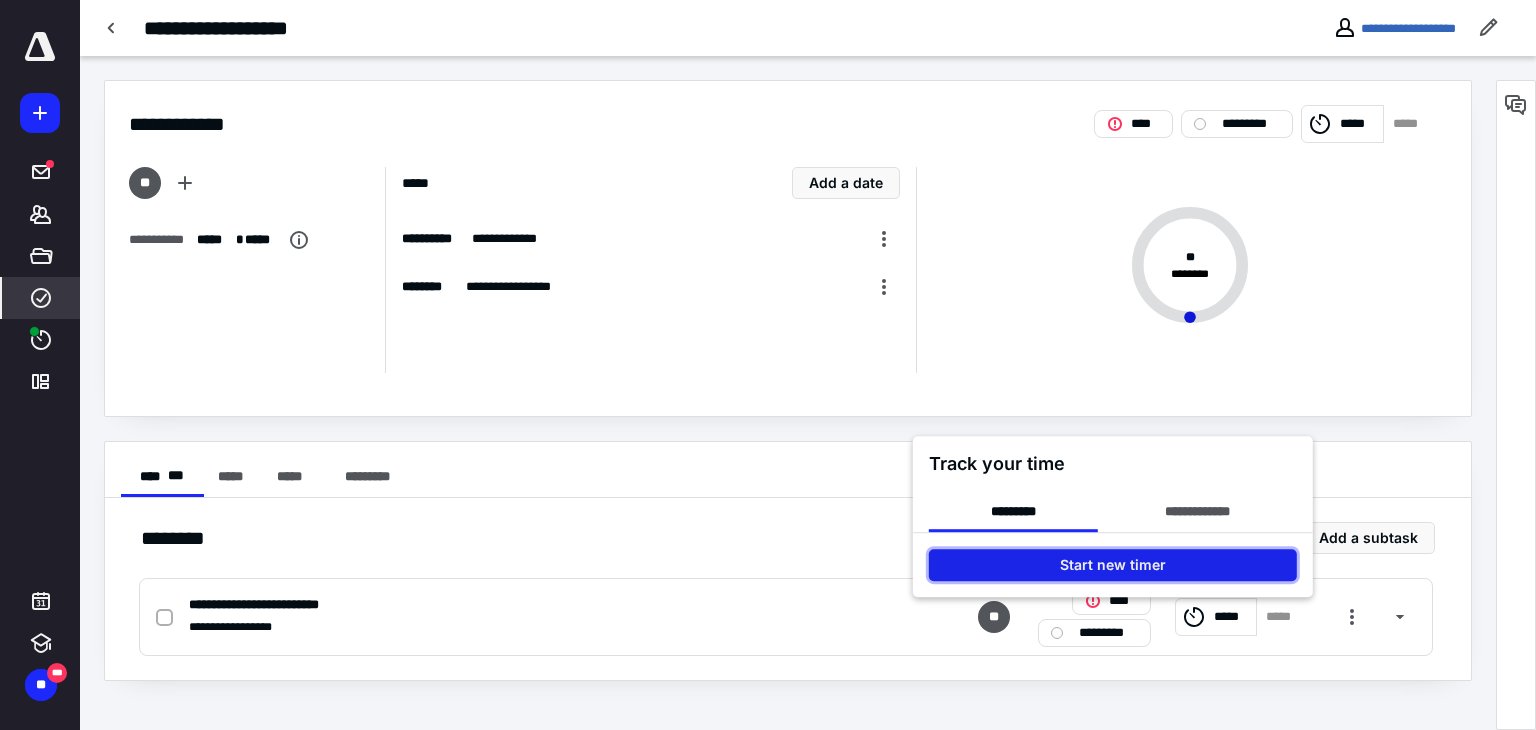 click on "Start new timer" at bounding box center [1113, 565] 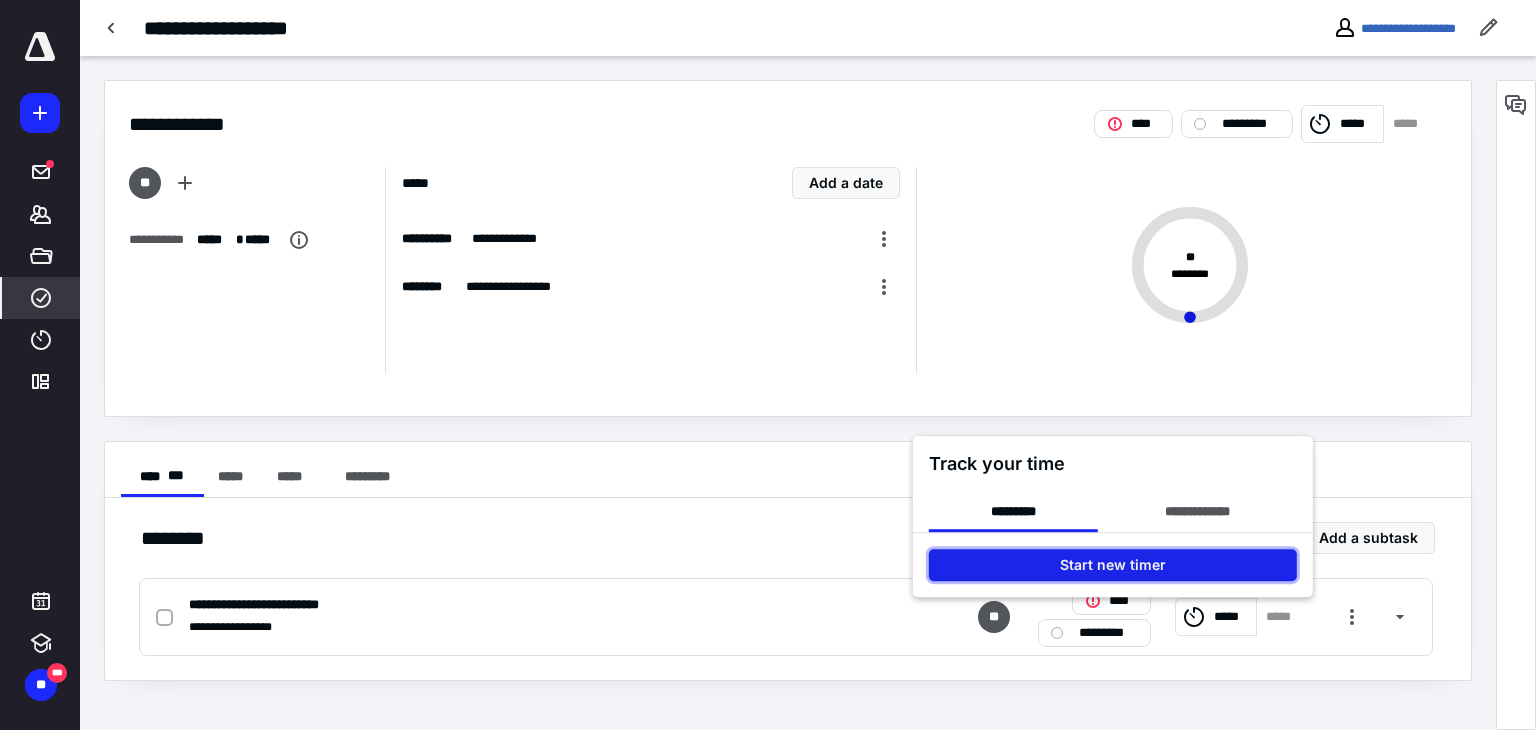 click on "Start new timer" at bounding box center (1113, 565) 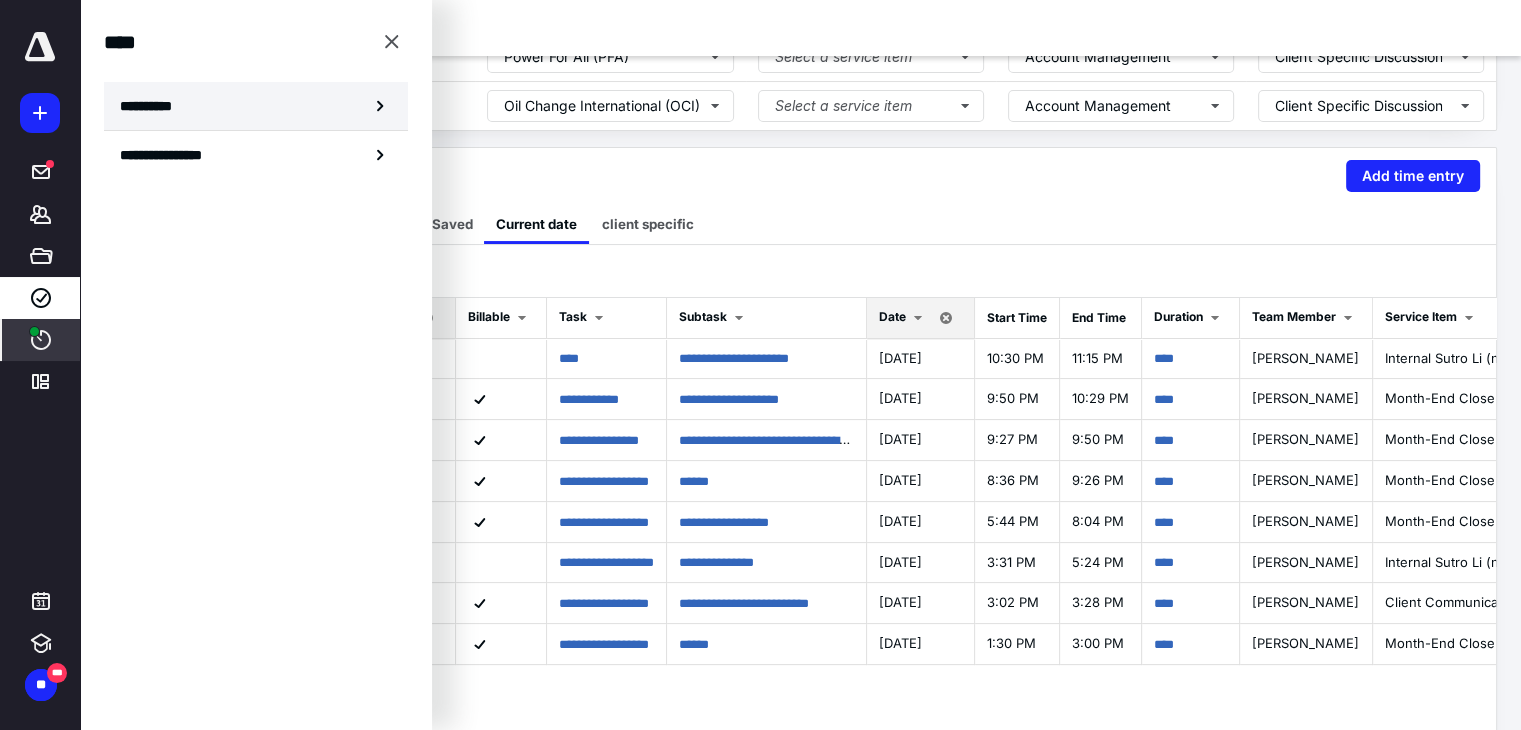 scroll, scrollTop: 271, scrollLeft: 0, axis: vertical 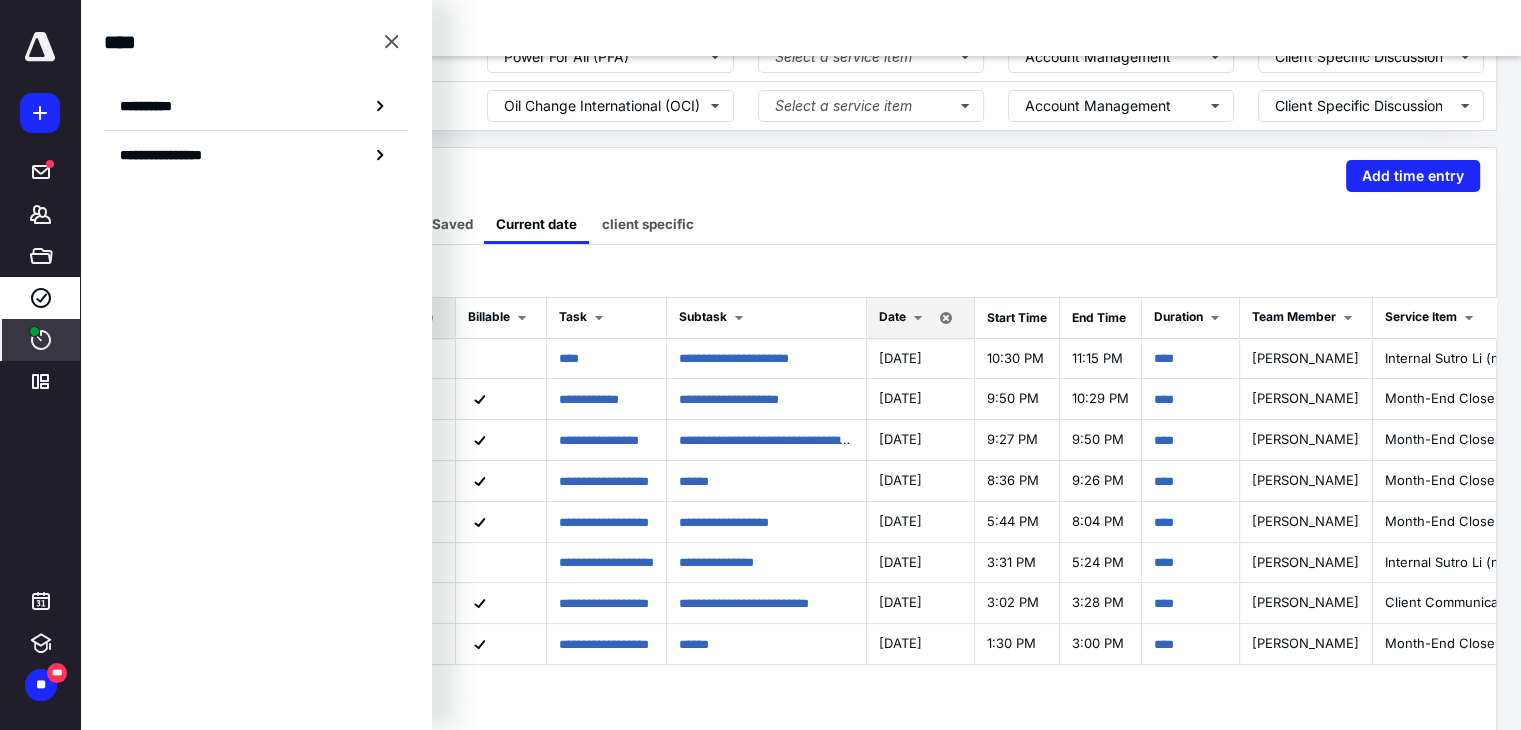 click on "**********" at bounding box center [800, 176] 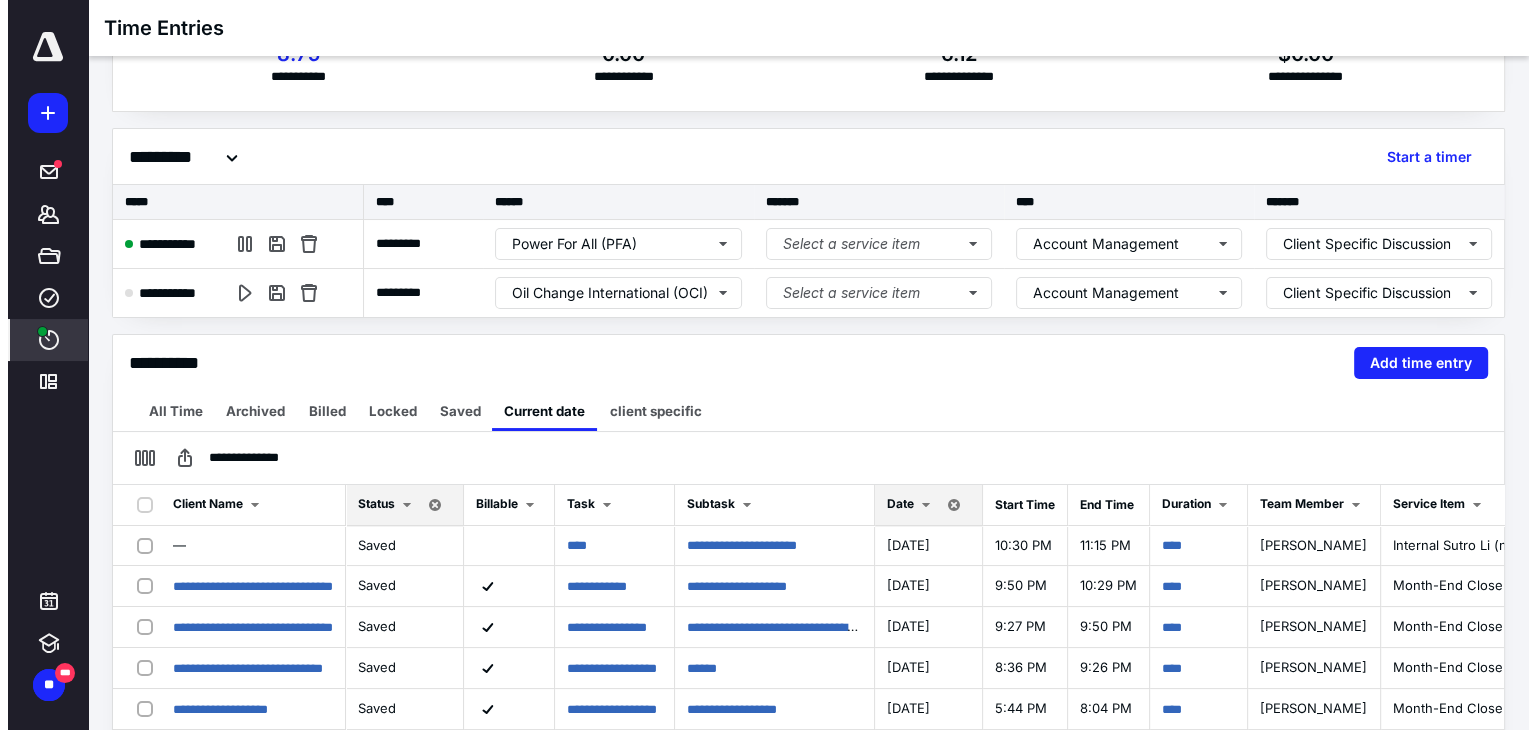 scroll, scrollTop: 79, scrollLeft: 0, axis: vertical 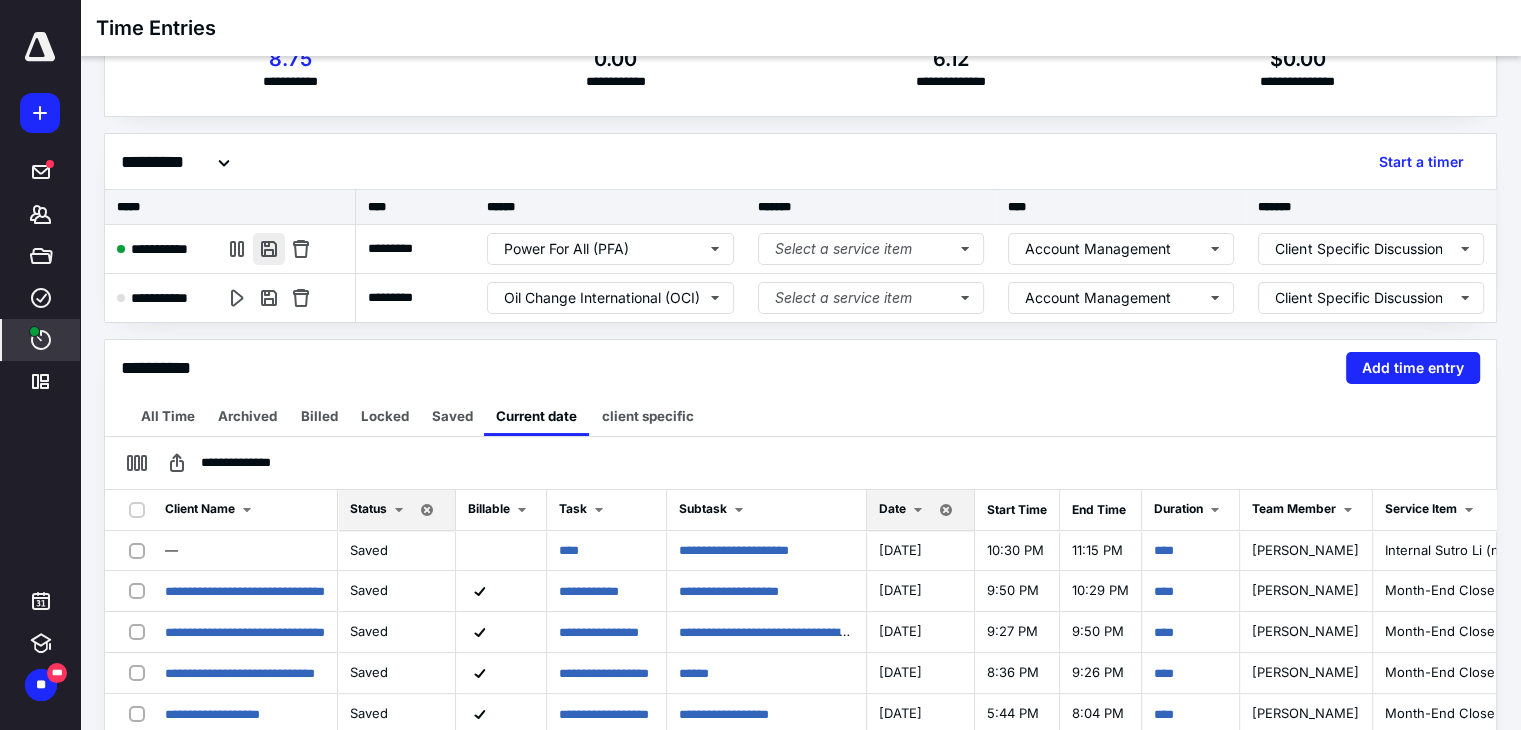 click at bounding box center [269, 249] 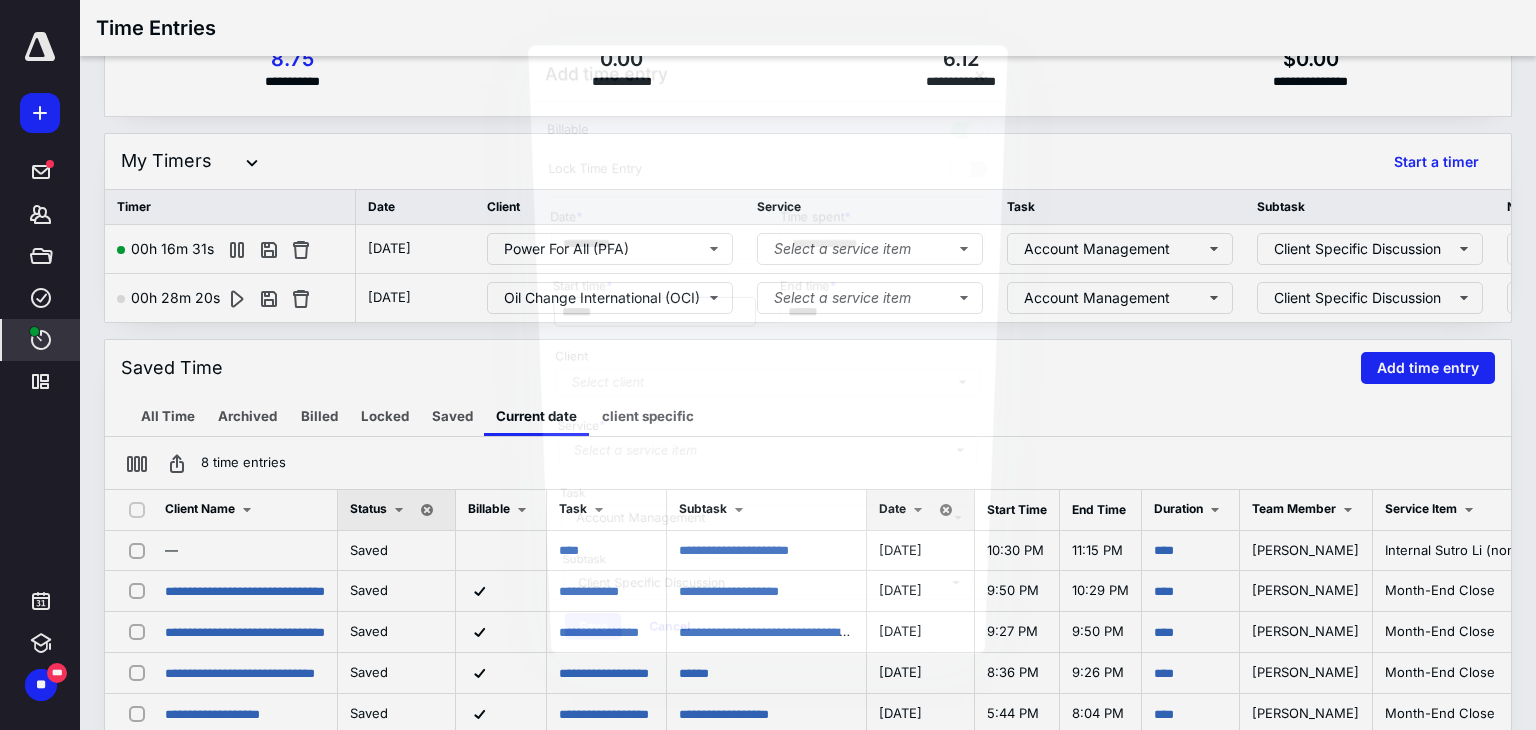 scroll, scrollTop: 0, scrollLeft: 0, axis: both 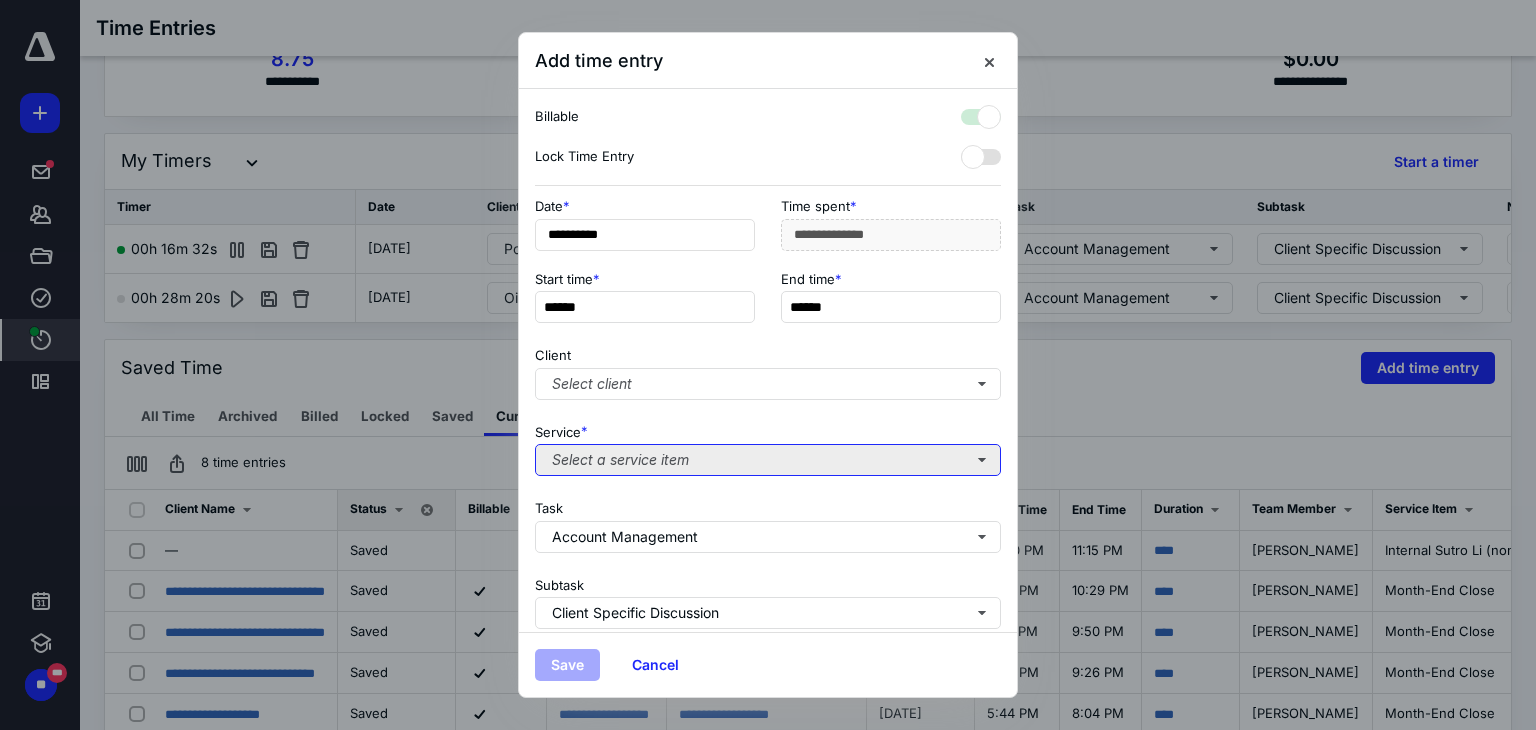 click on "Select a service item" at bounding box center (768, 460) 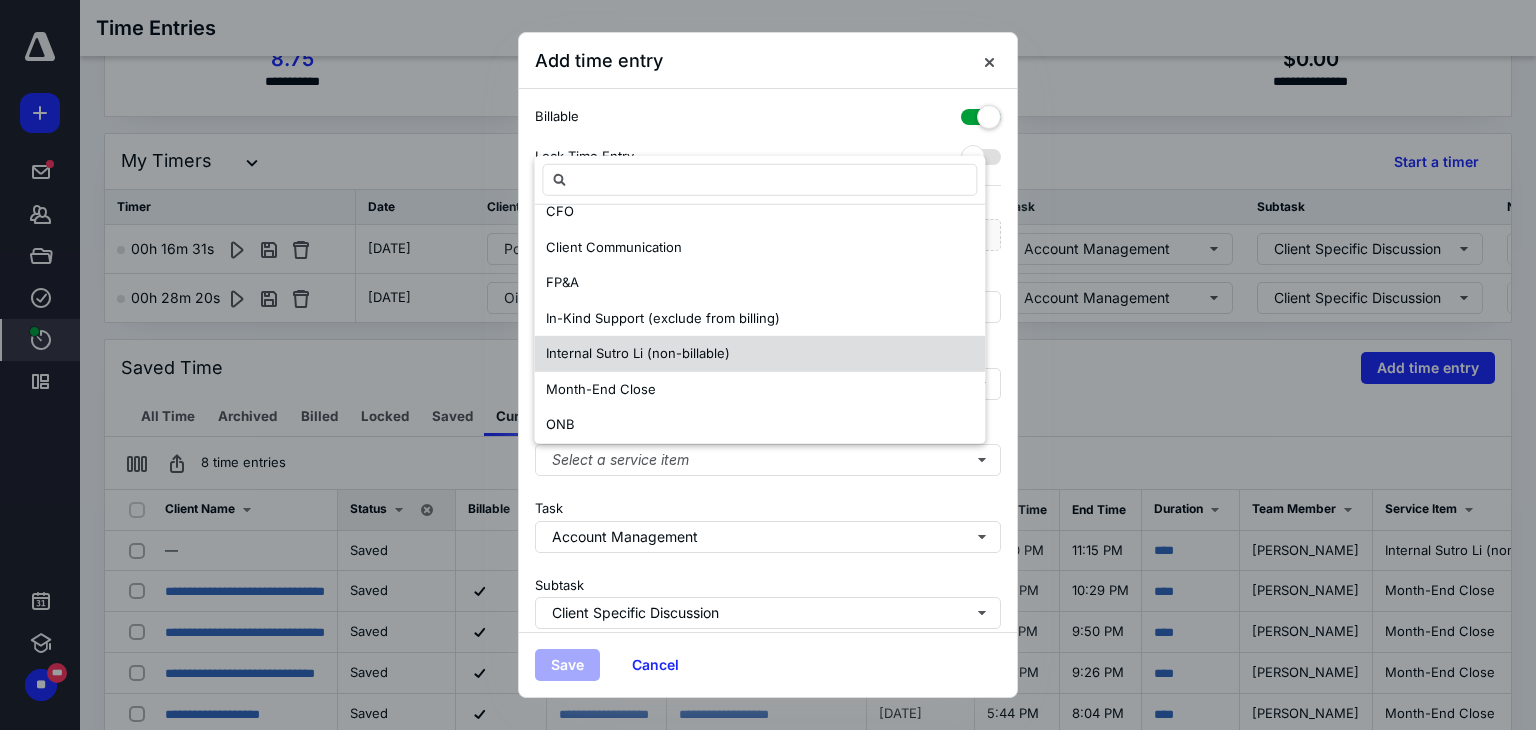 scroll, scrollTop: 198, scrollLeft: 0, axis: vertical 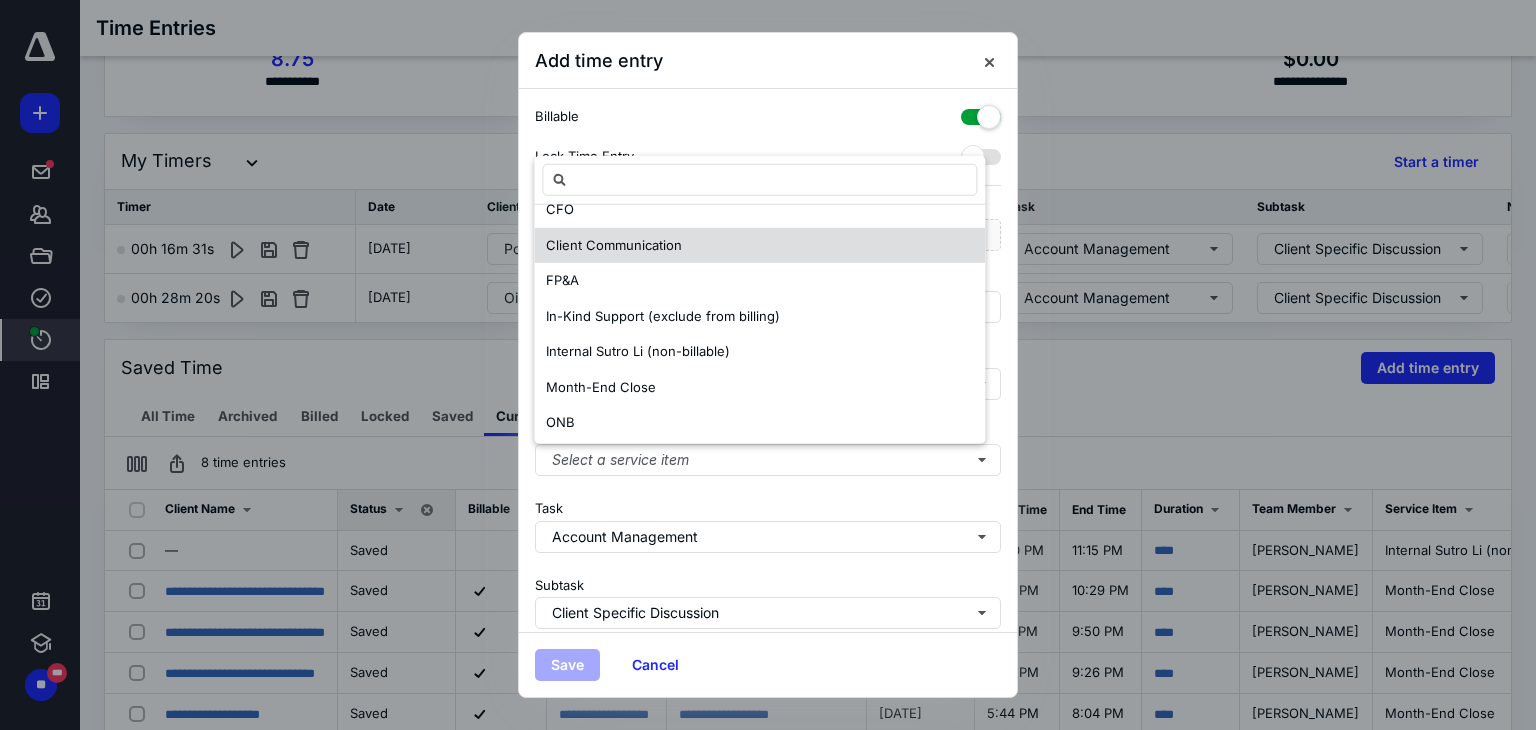 click on "Client Communication" at bounding box center (614, 244) 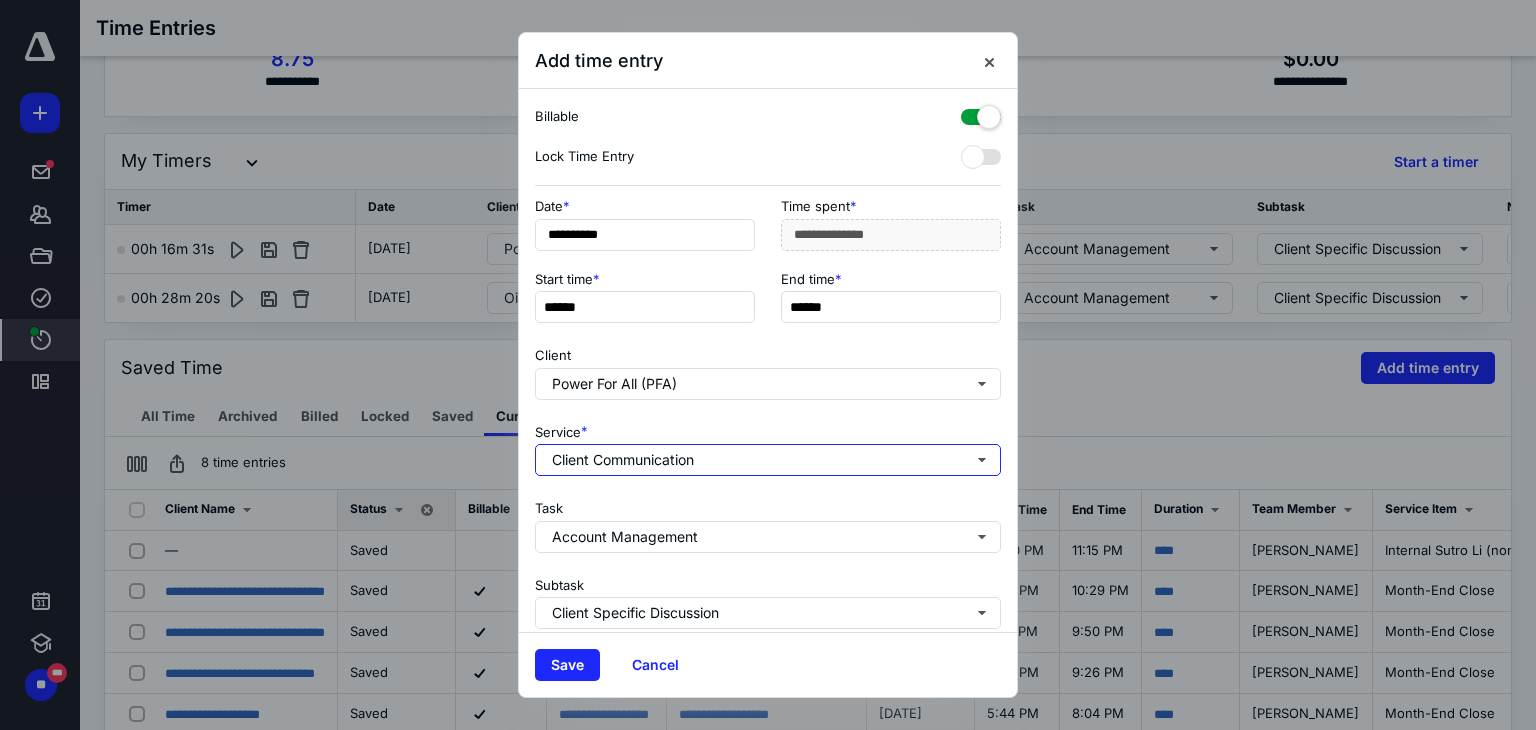 scroll, scrollTop: 0, scrollLeft: 0, axis: both 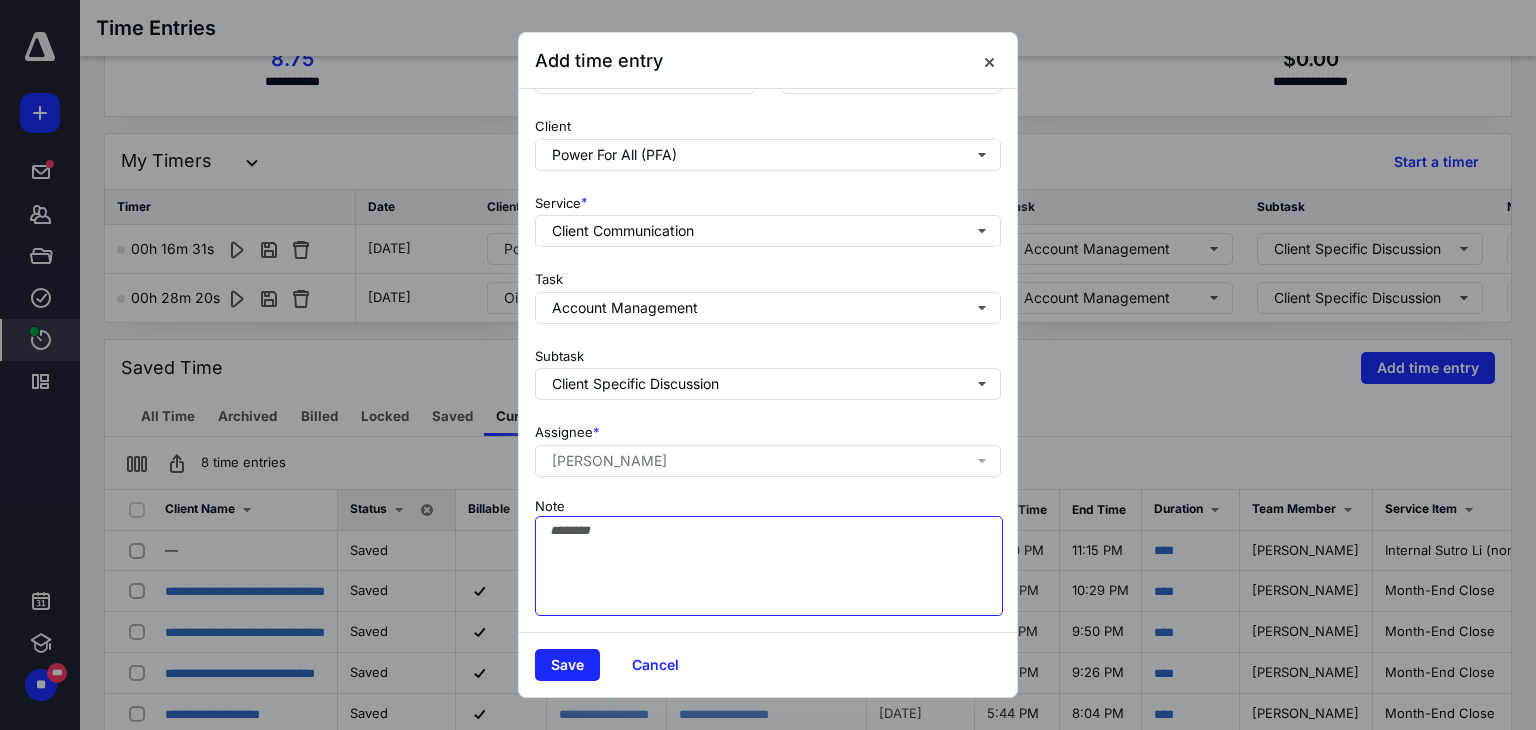 click on "Note" at bounding box center [769, 566] 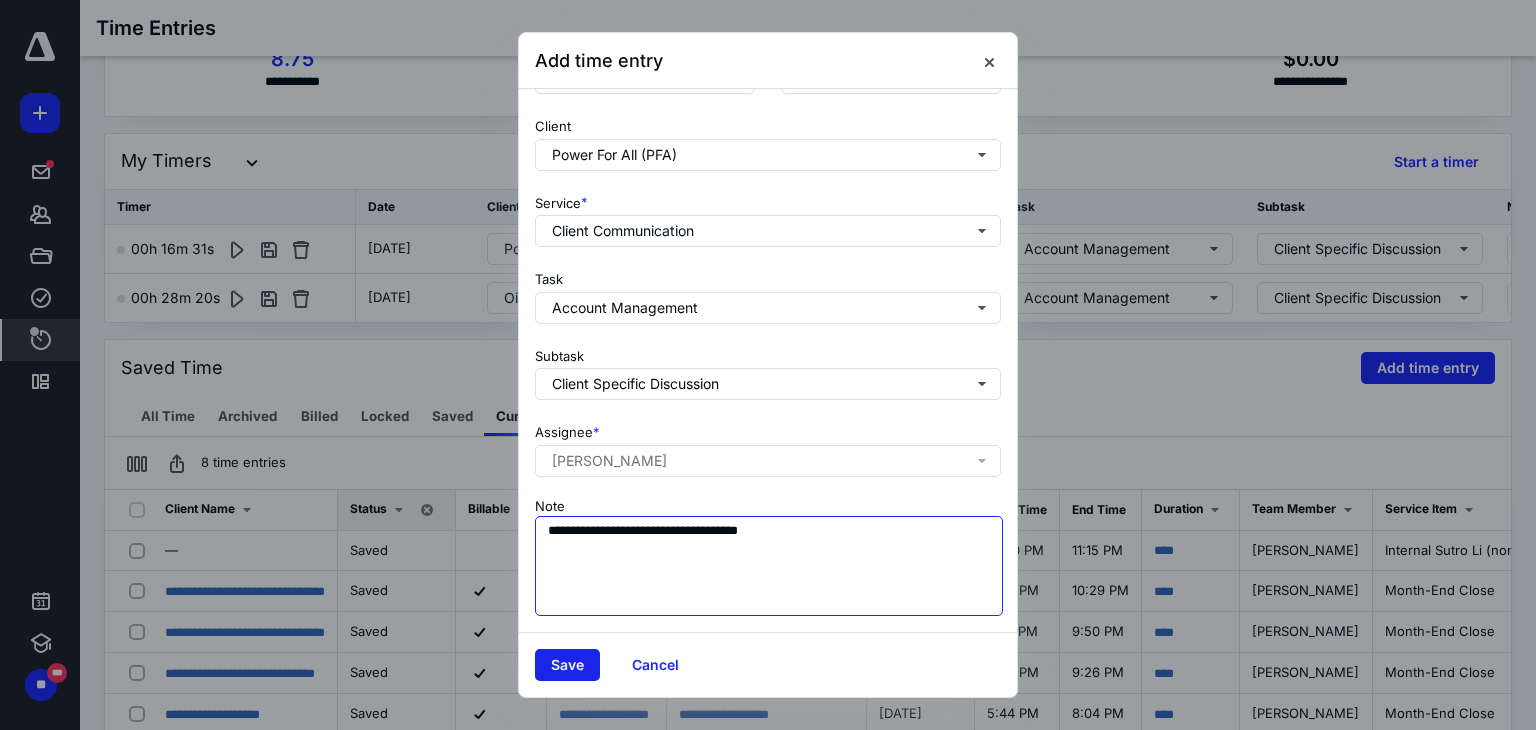 type on "**********" 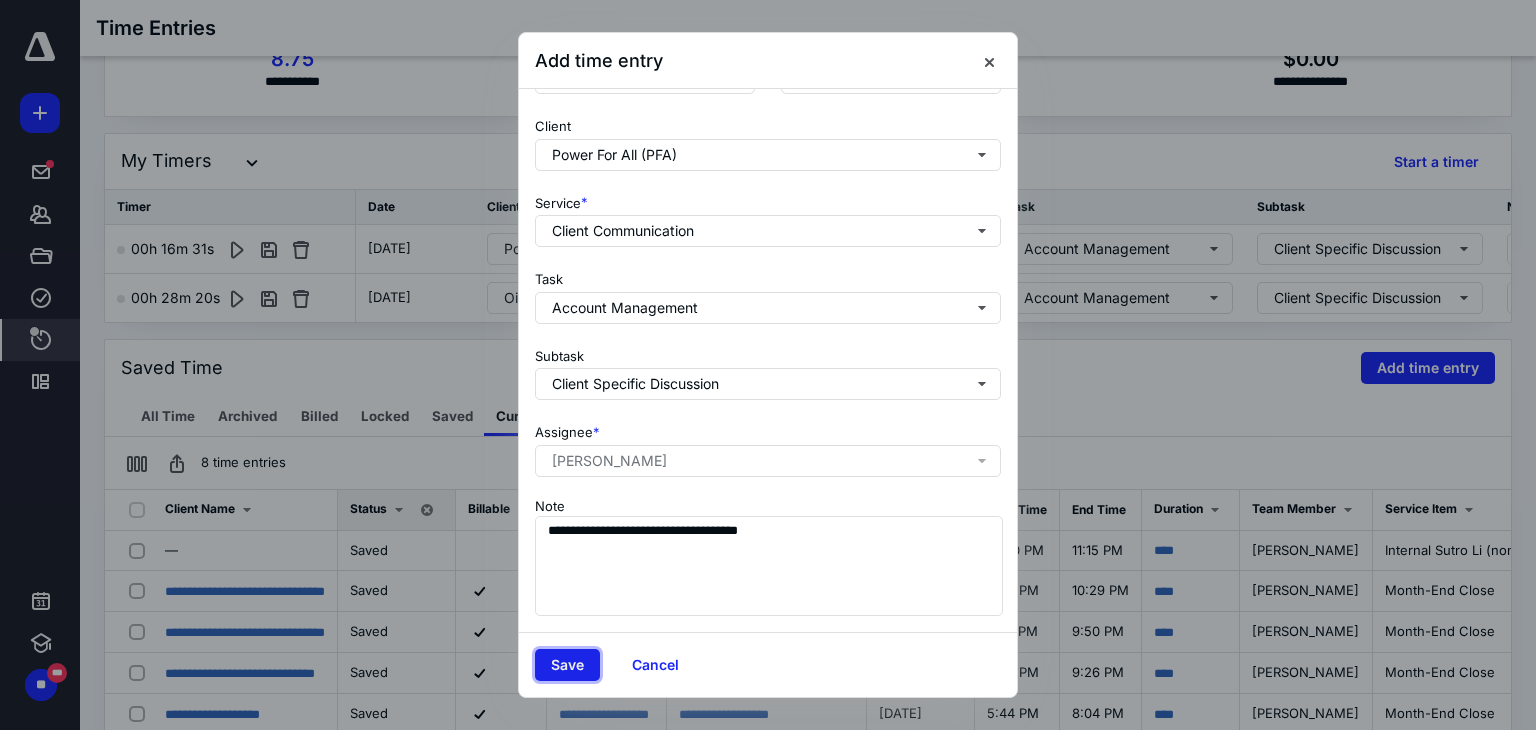 click on "Save" at bounding box center [567, 665] 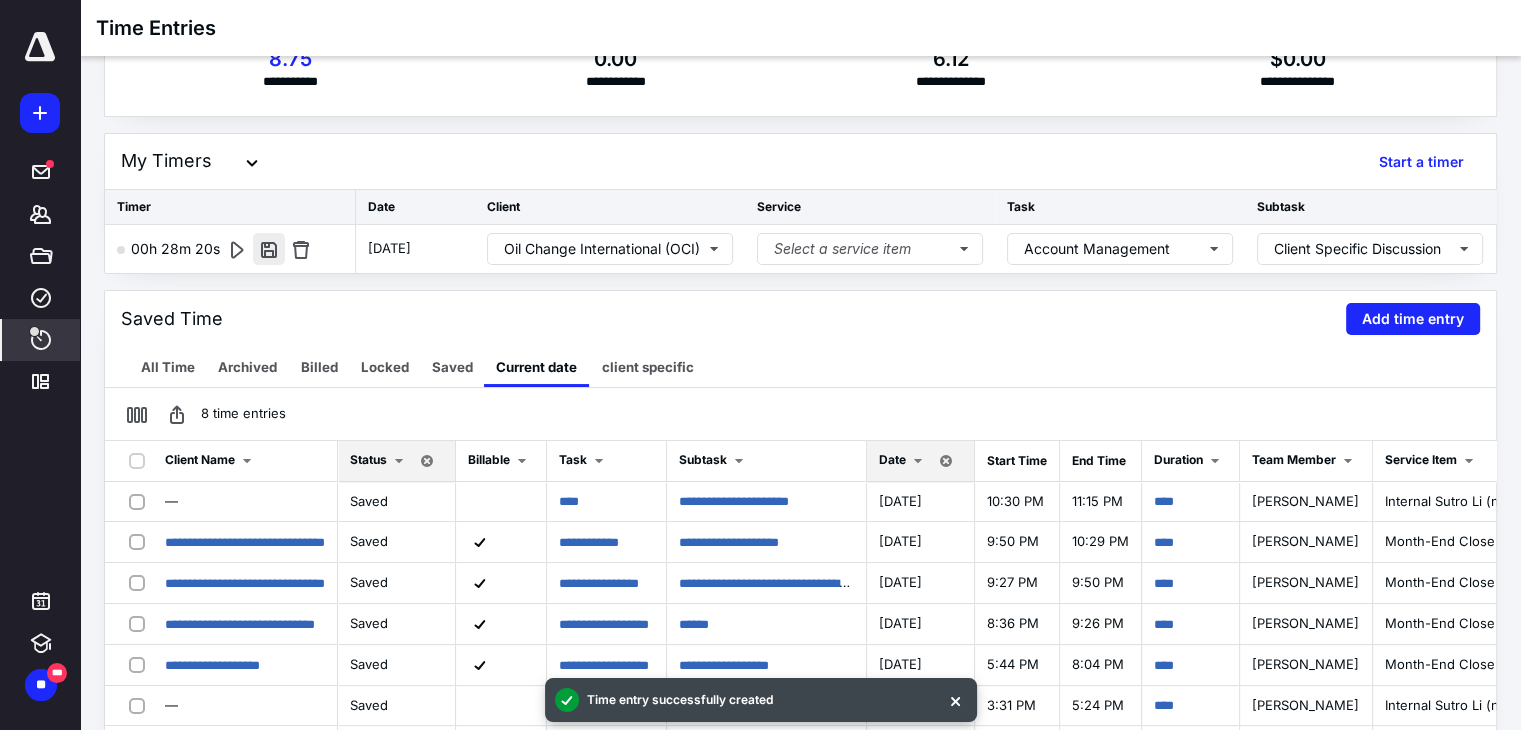 click at bounding box center (269, 249) 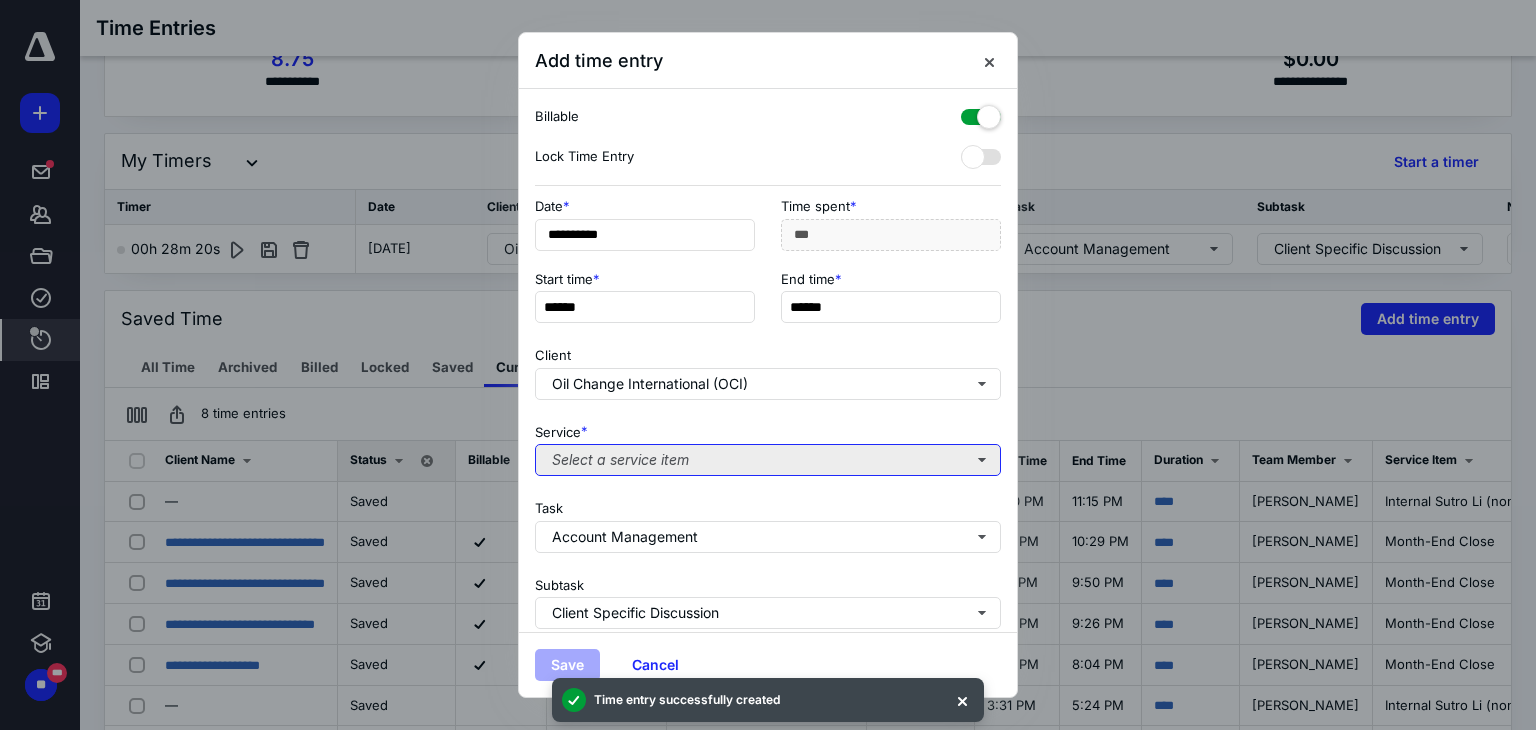 click on "Select a service item" at bounding box center (768, 460) 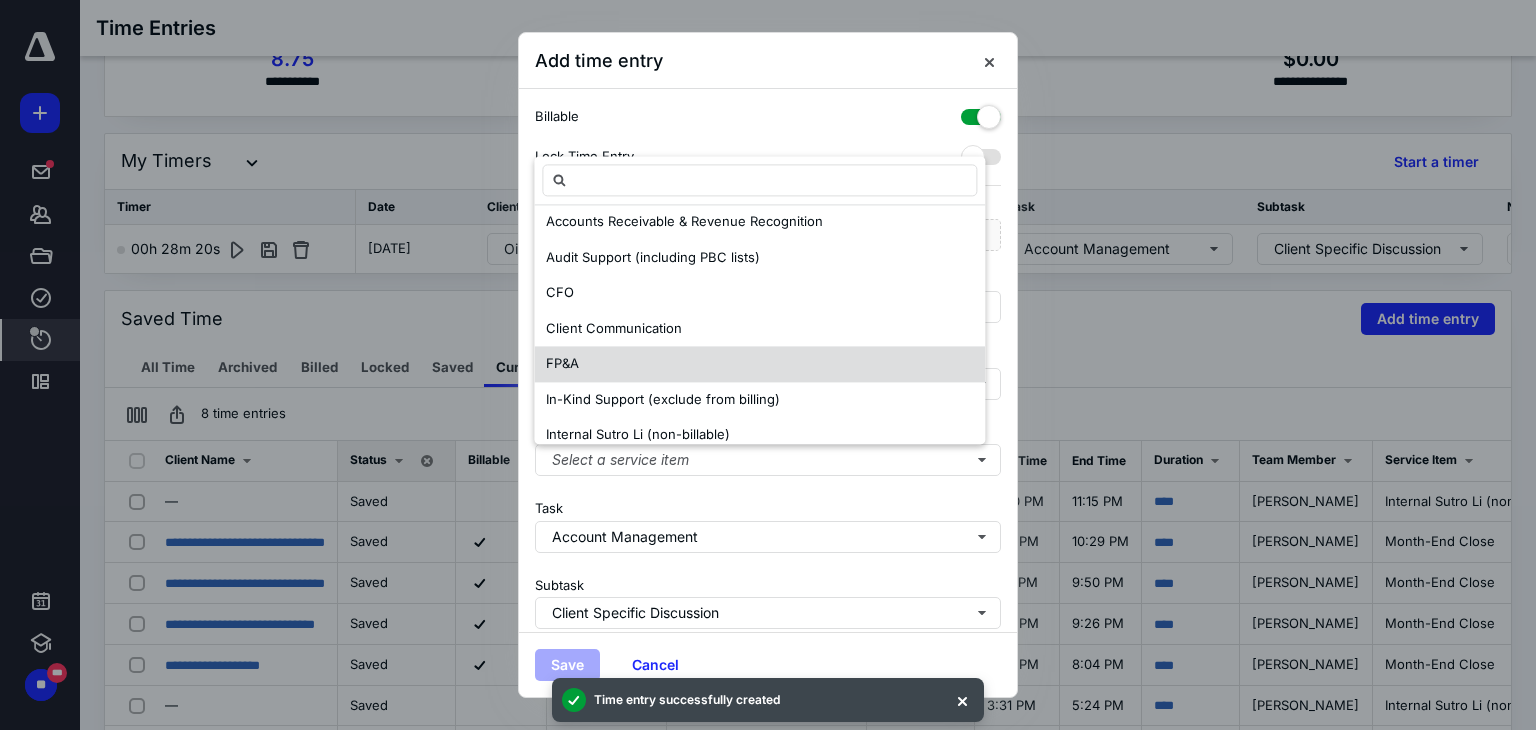 scroll, scrollTop: 118, scrollLeft: 0, axis: vertical 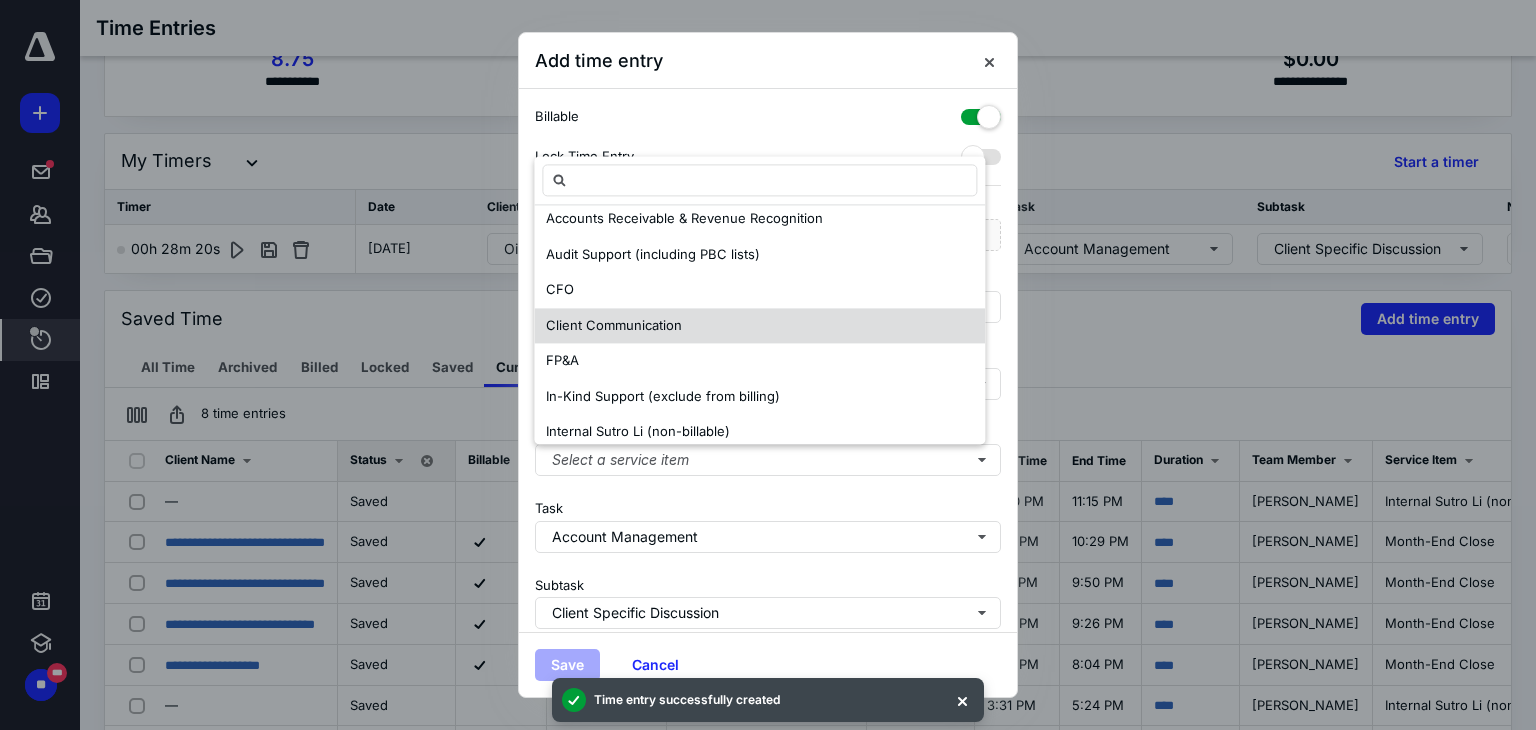 click on "Client Communication" at bounding box center (614, 325) 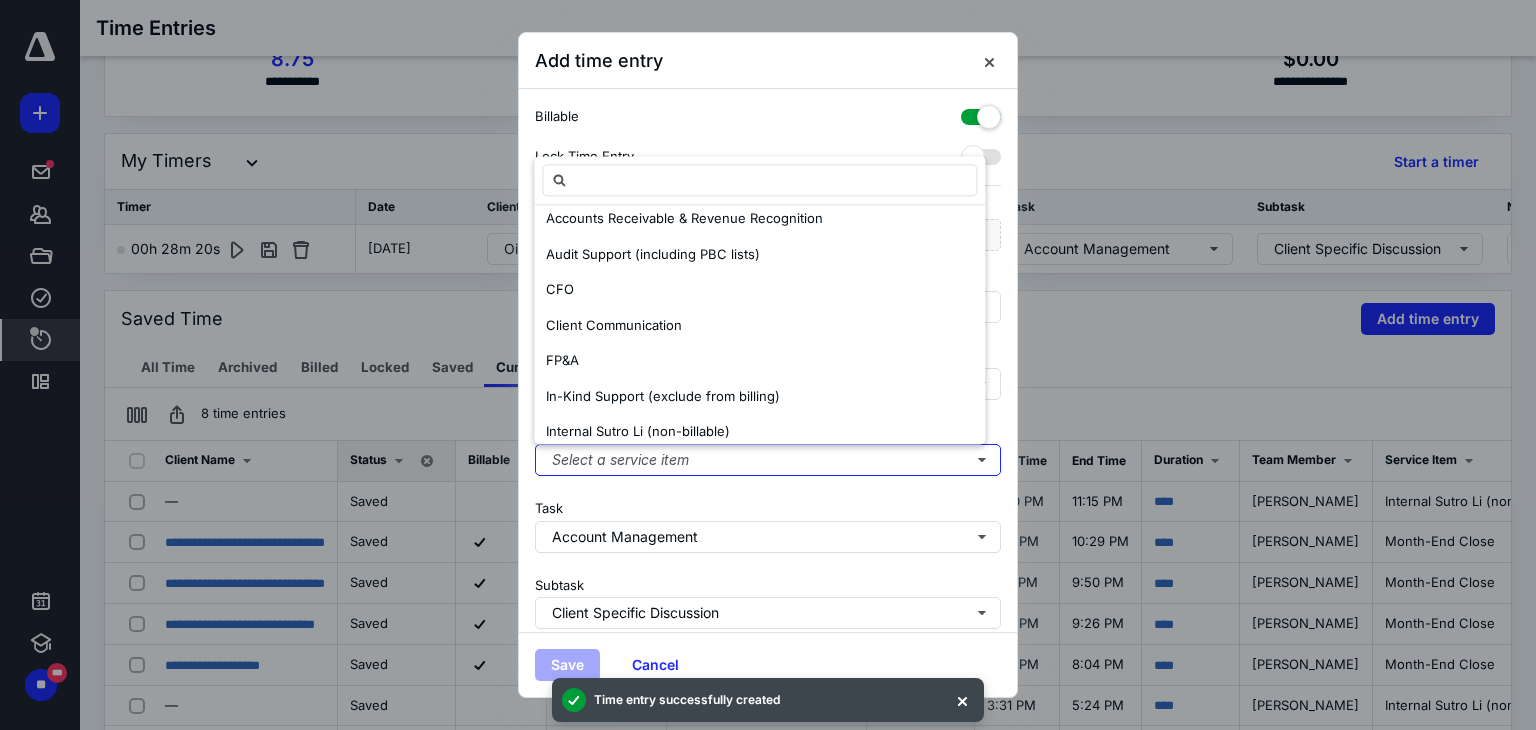 scroll, scrollTop: 0, scrollLeft: 0, axis: both 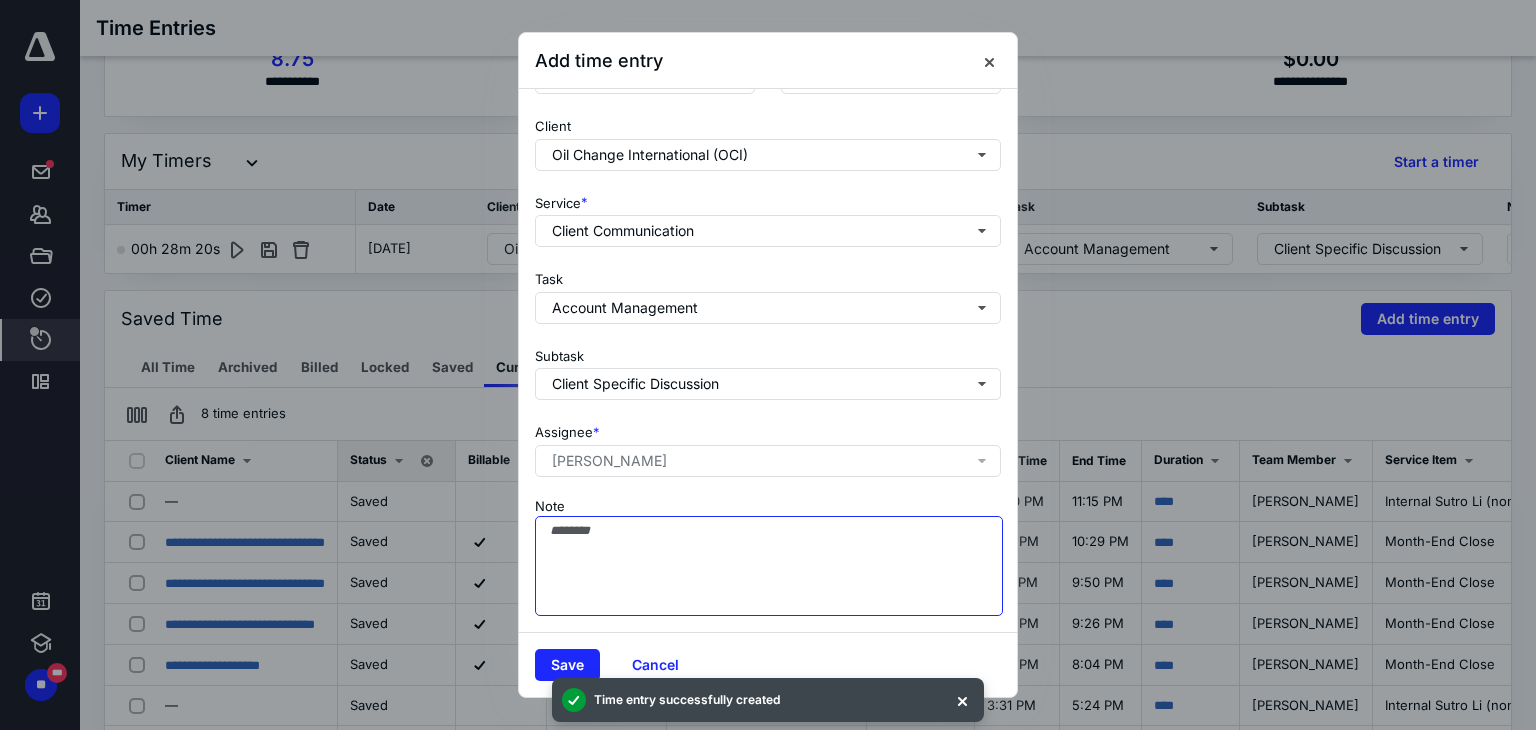 click on "Note" at bounding box center [769, 566] 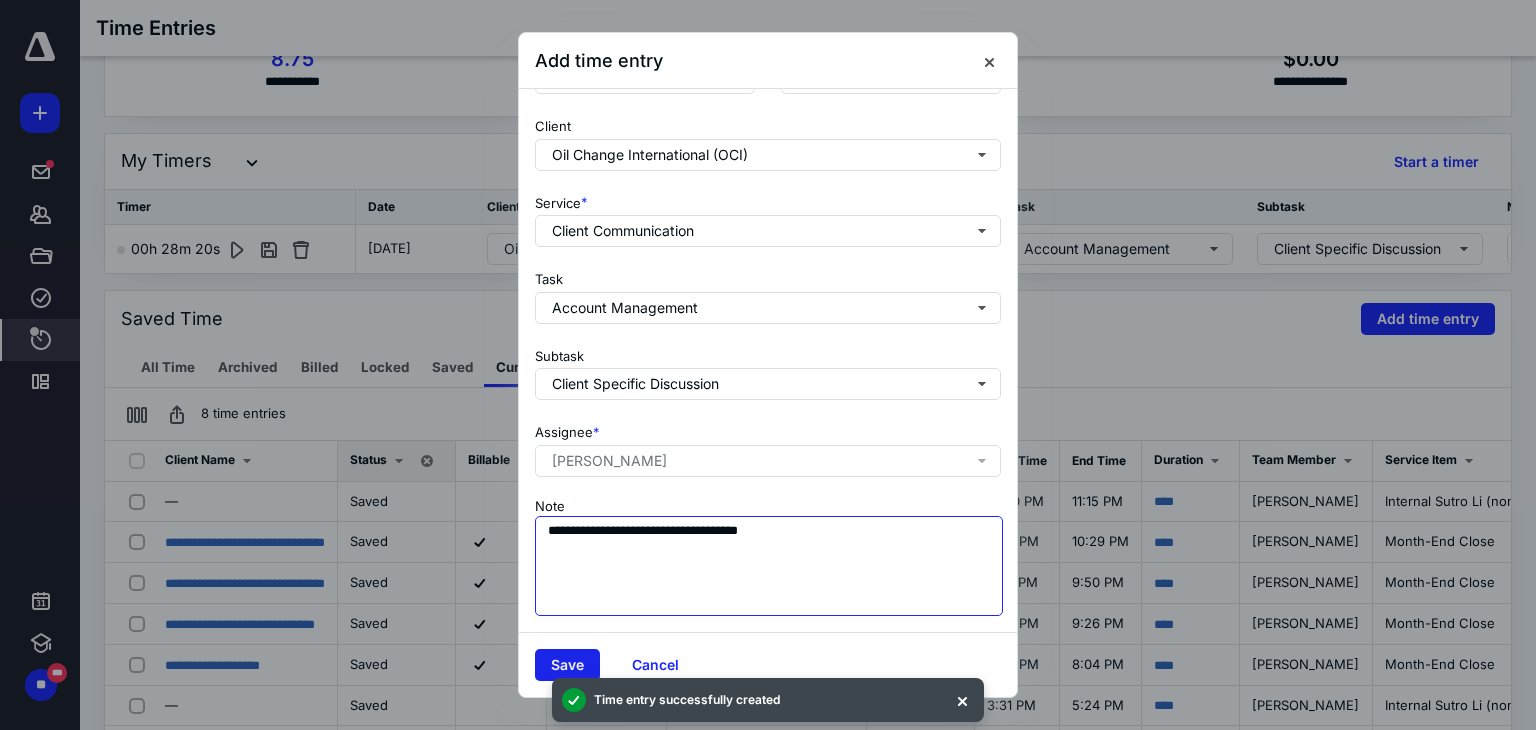 type on "**********" 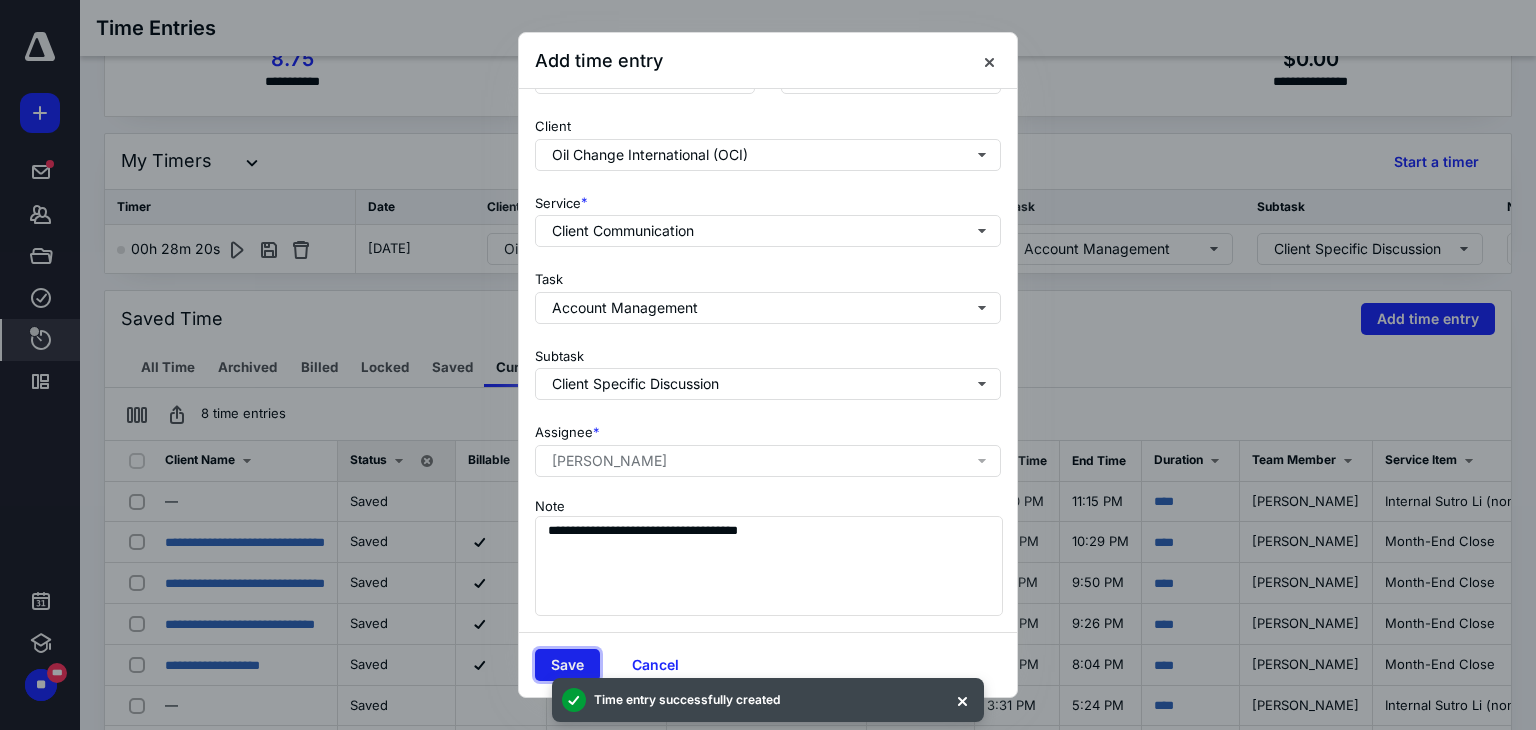click on "Save" at bounding box center (567, 665) 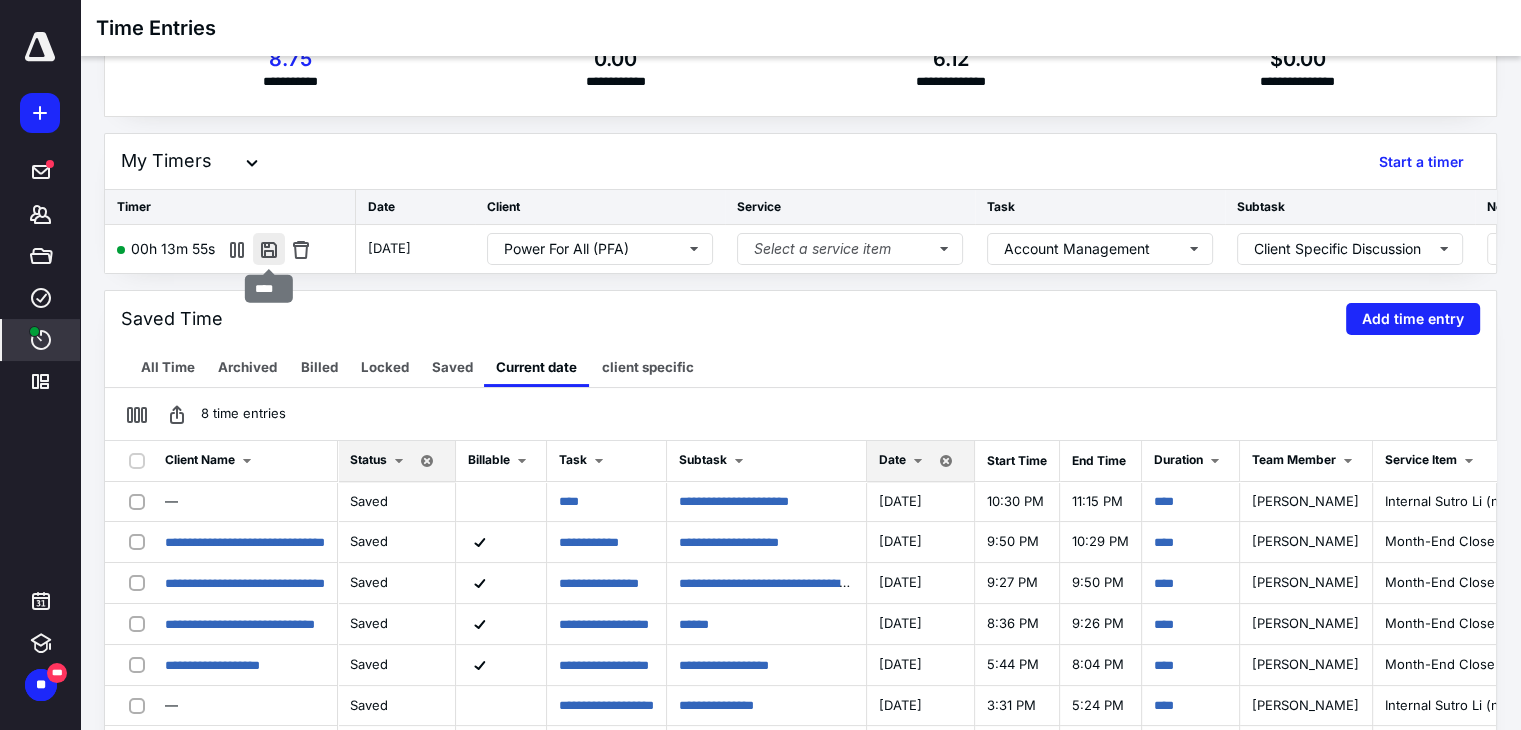 click at bounding box center [269, 249] 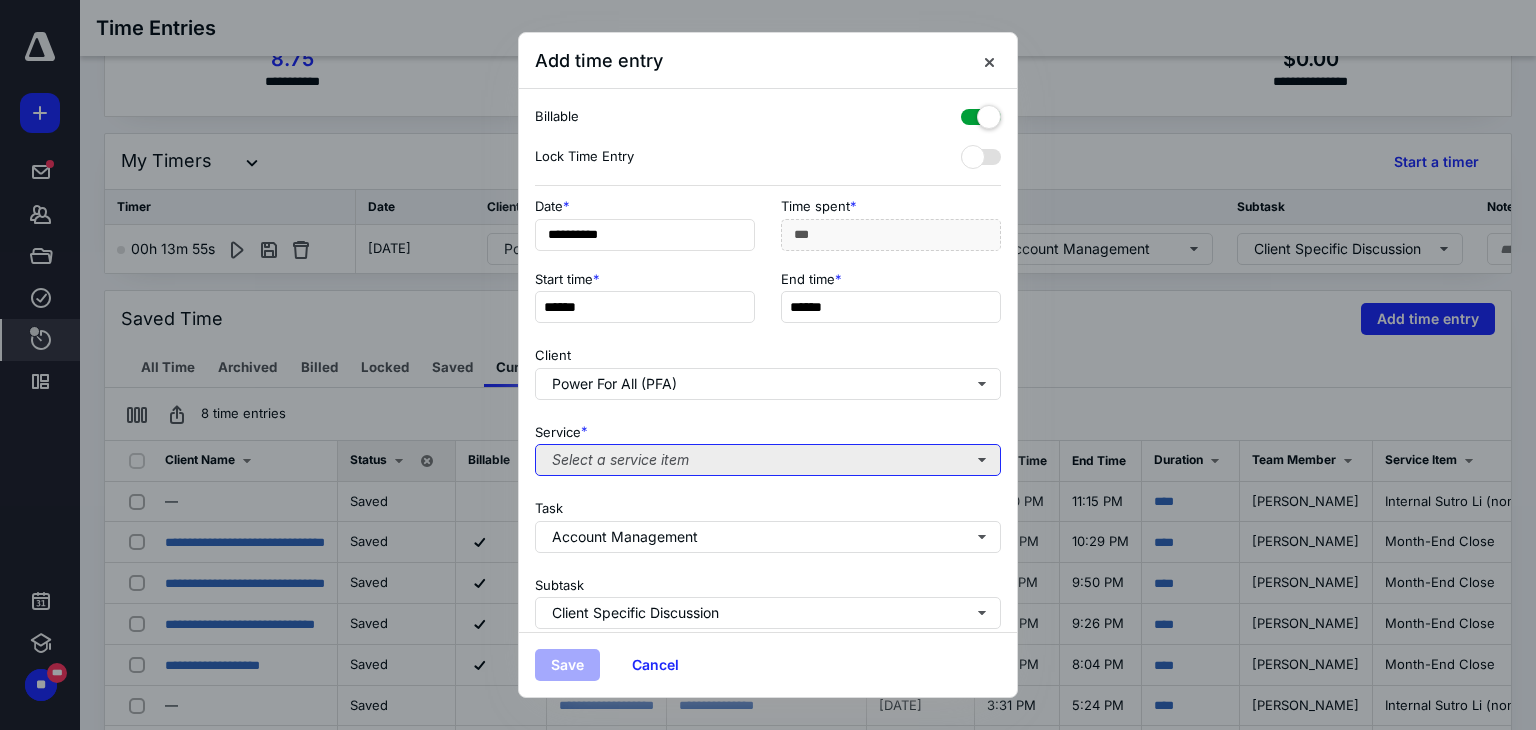 click on "Select a service item" at bounding box center [768, 460] 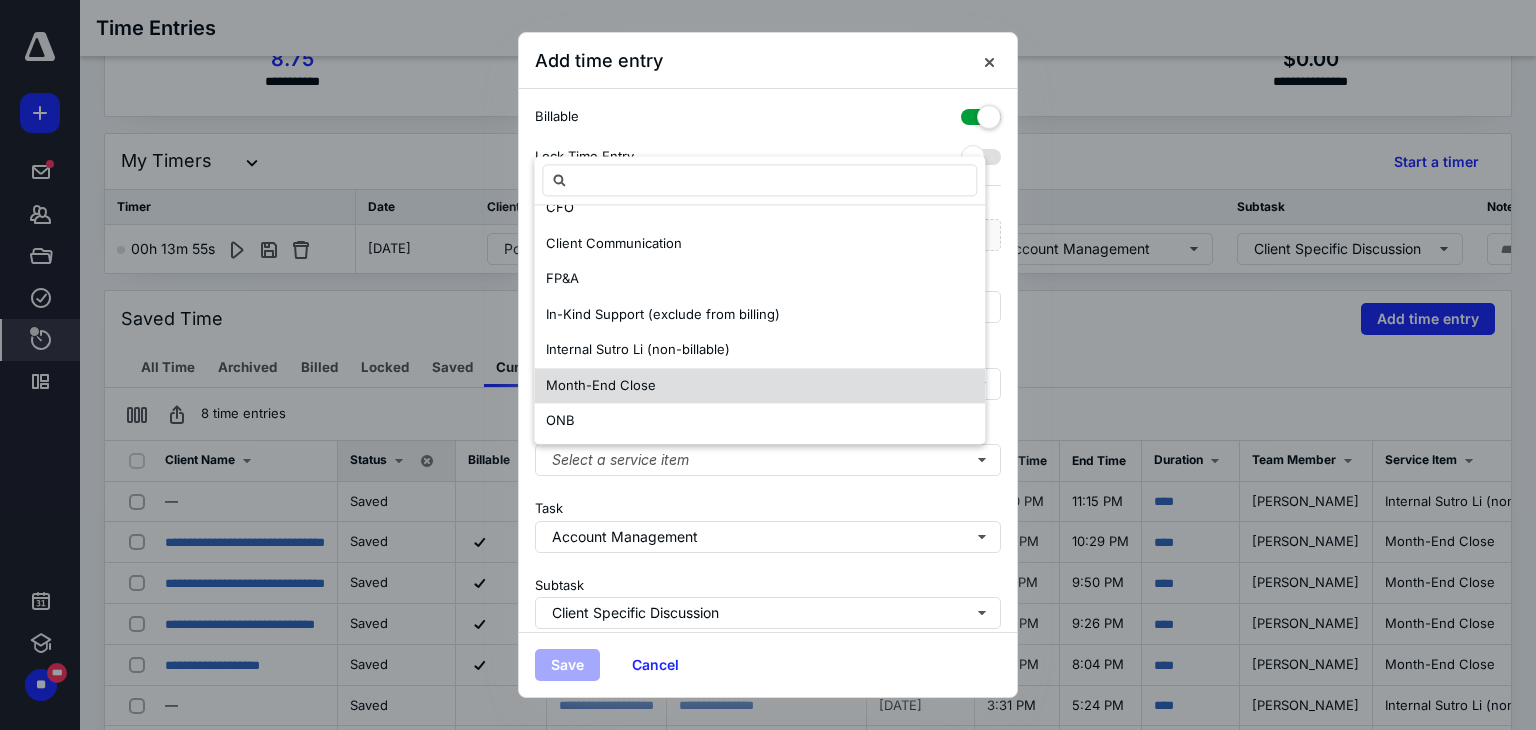 scroll, scrollTop: 208, scrollLeft: 0, axis: vertical 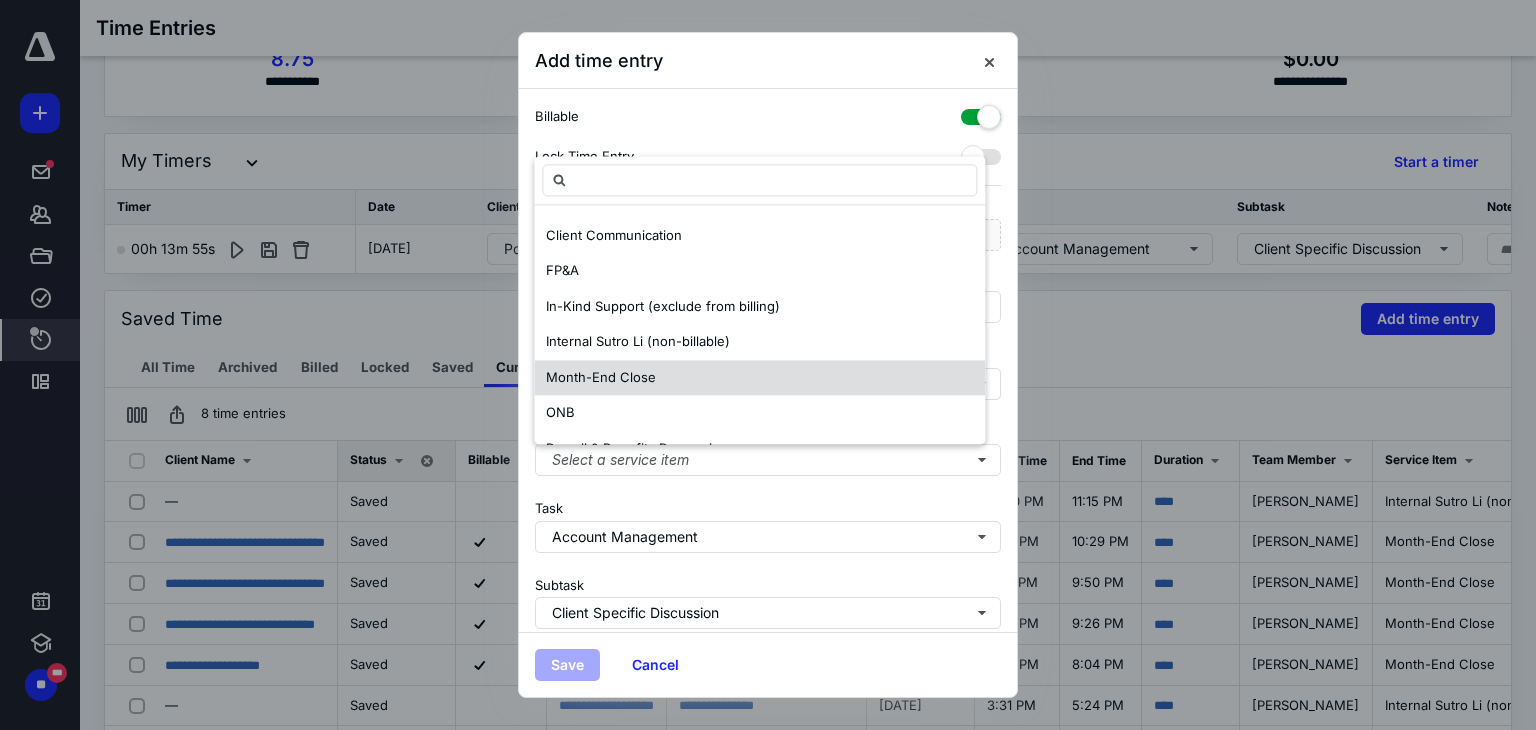 click on "Month-End Close" at bounding box center [759, 378] 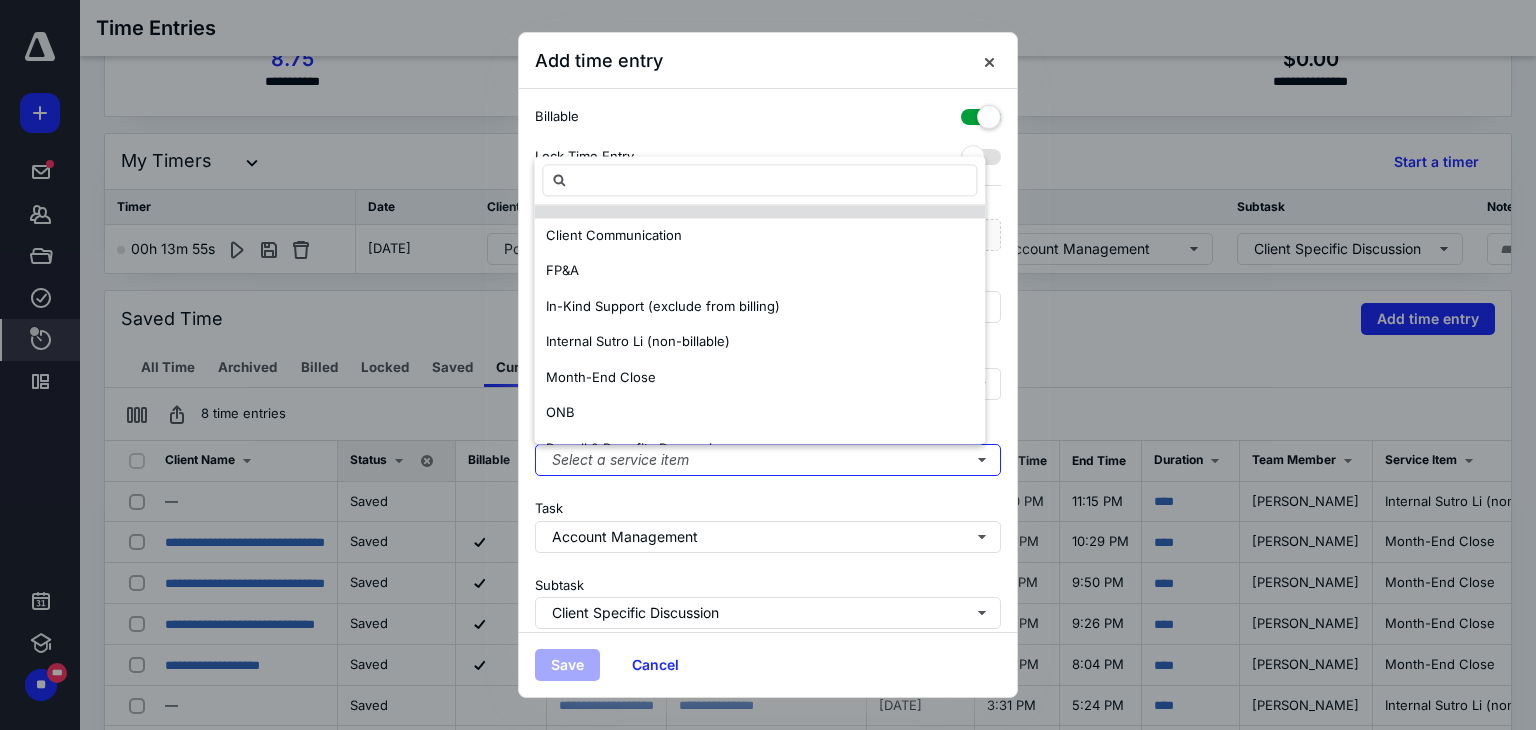 scroll, scrollTop: 0, scrollLeft: 0, axis: both 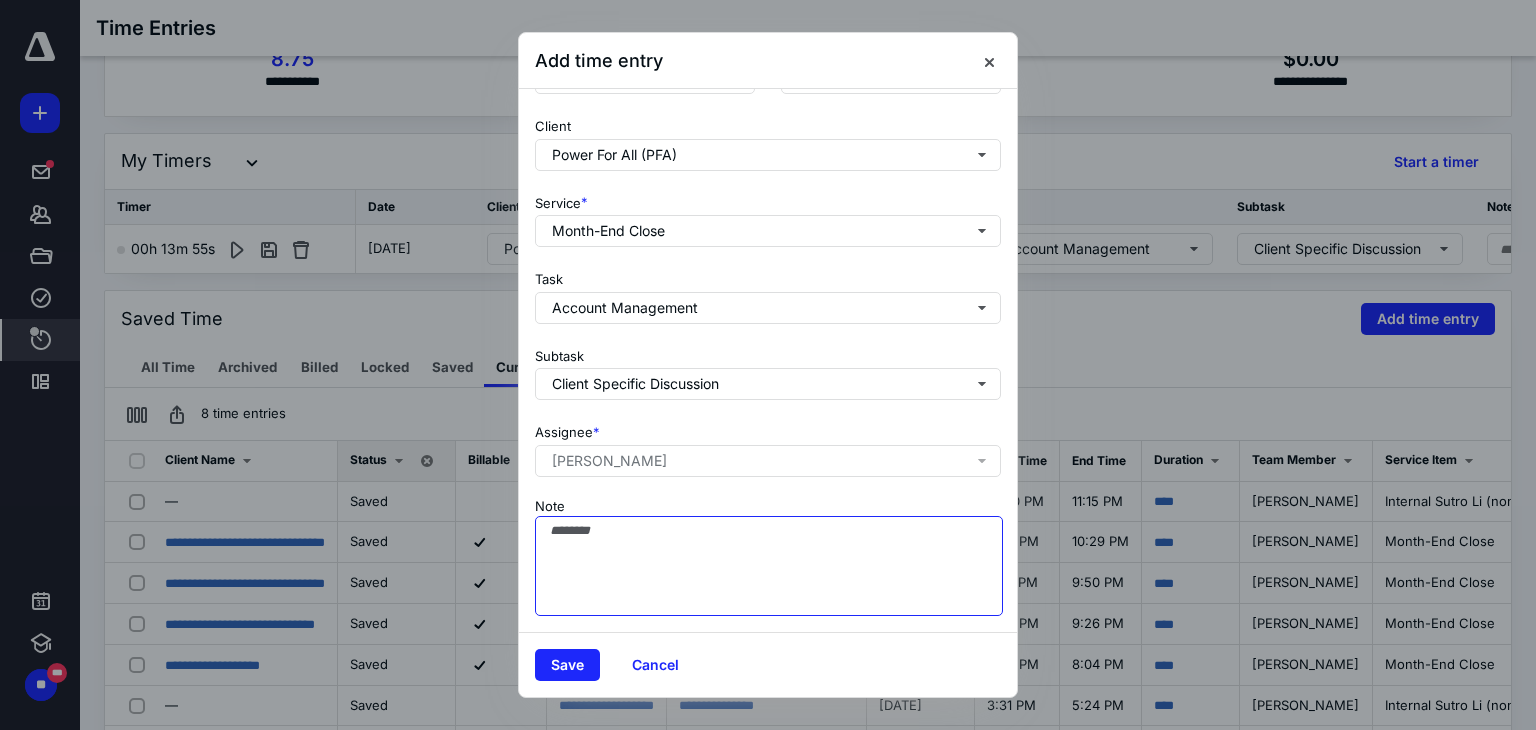 click on "Note" at bounding box center [769, 566] 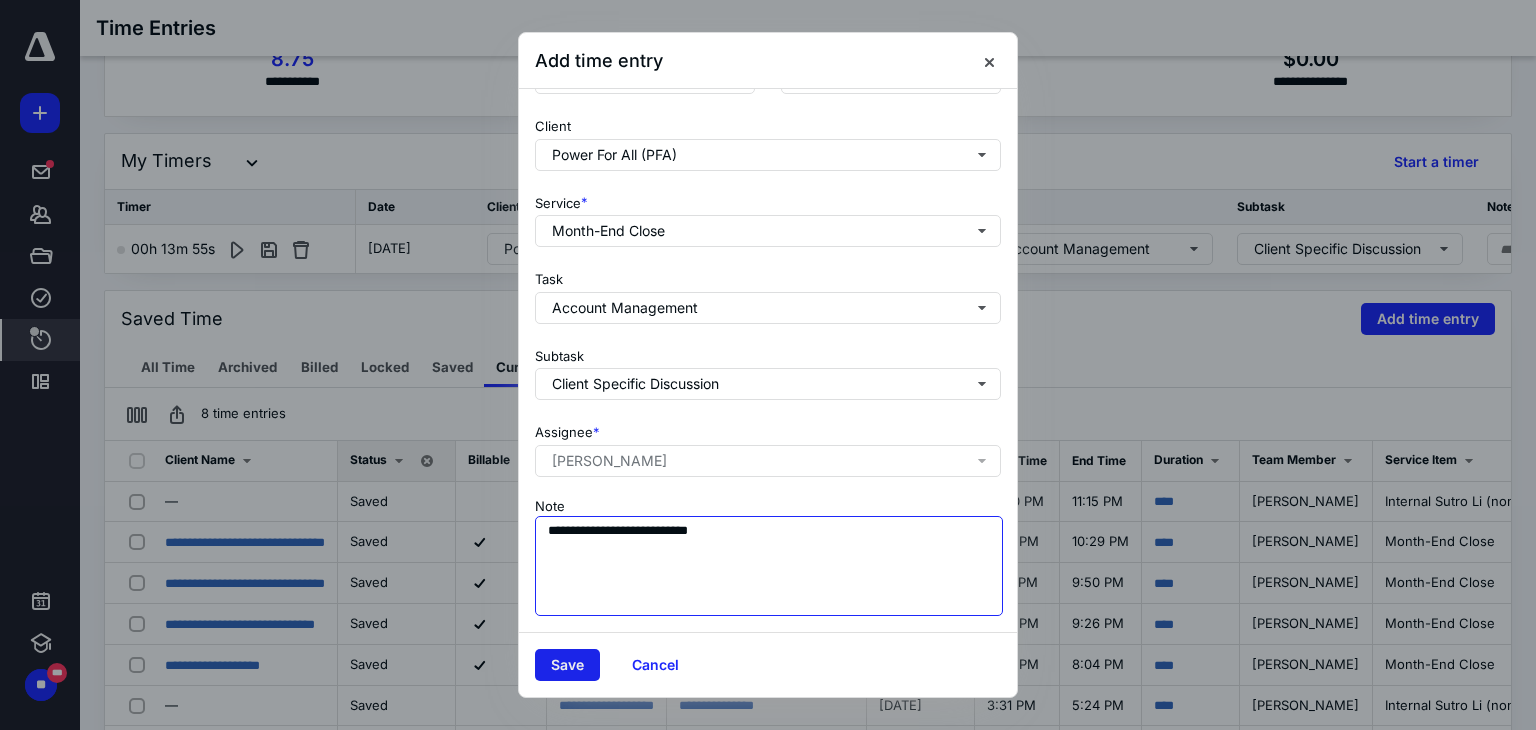 type on "**********" 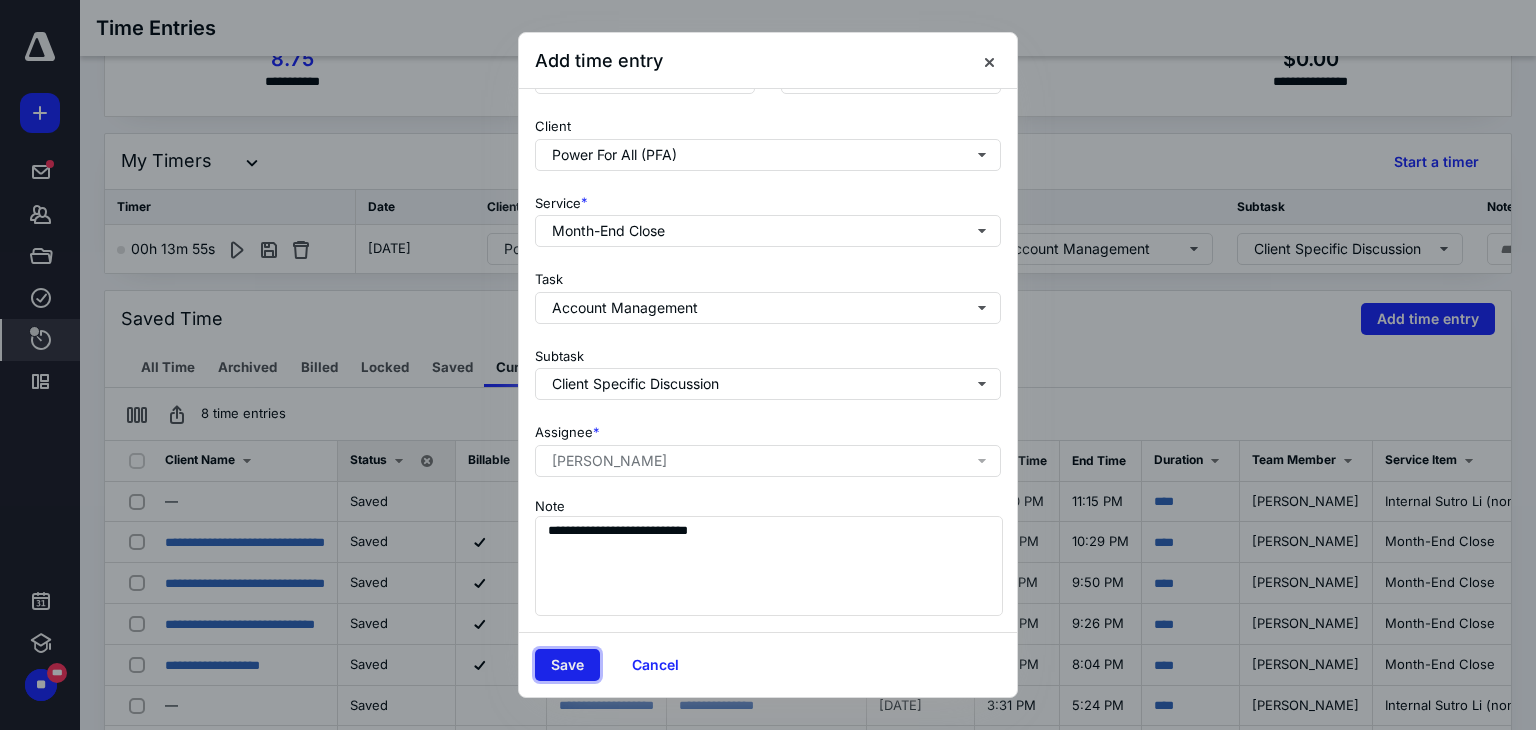 click on "Save" at bounding box center (567, 665) 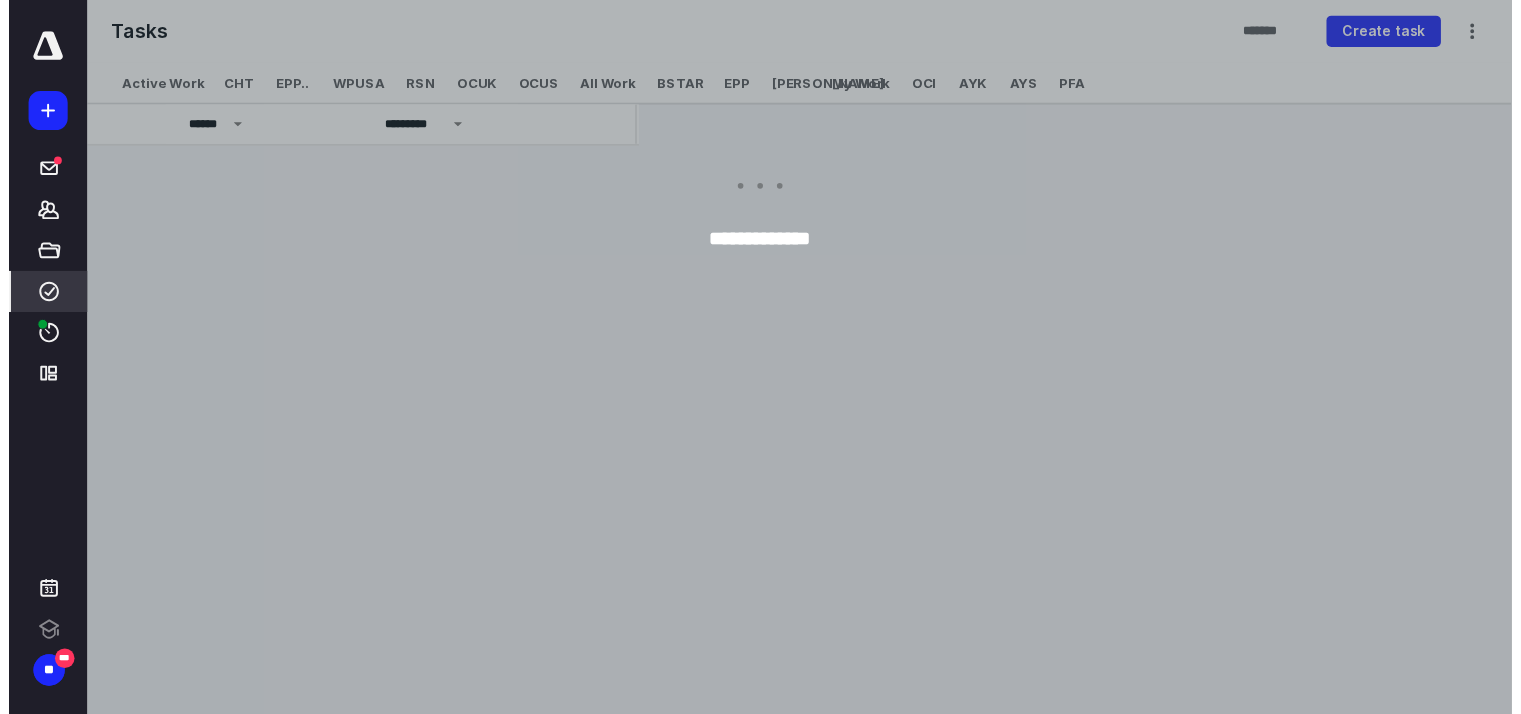 scroll, scrollTop: 0, scrollLeft: 0, axis: both 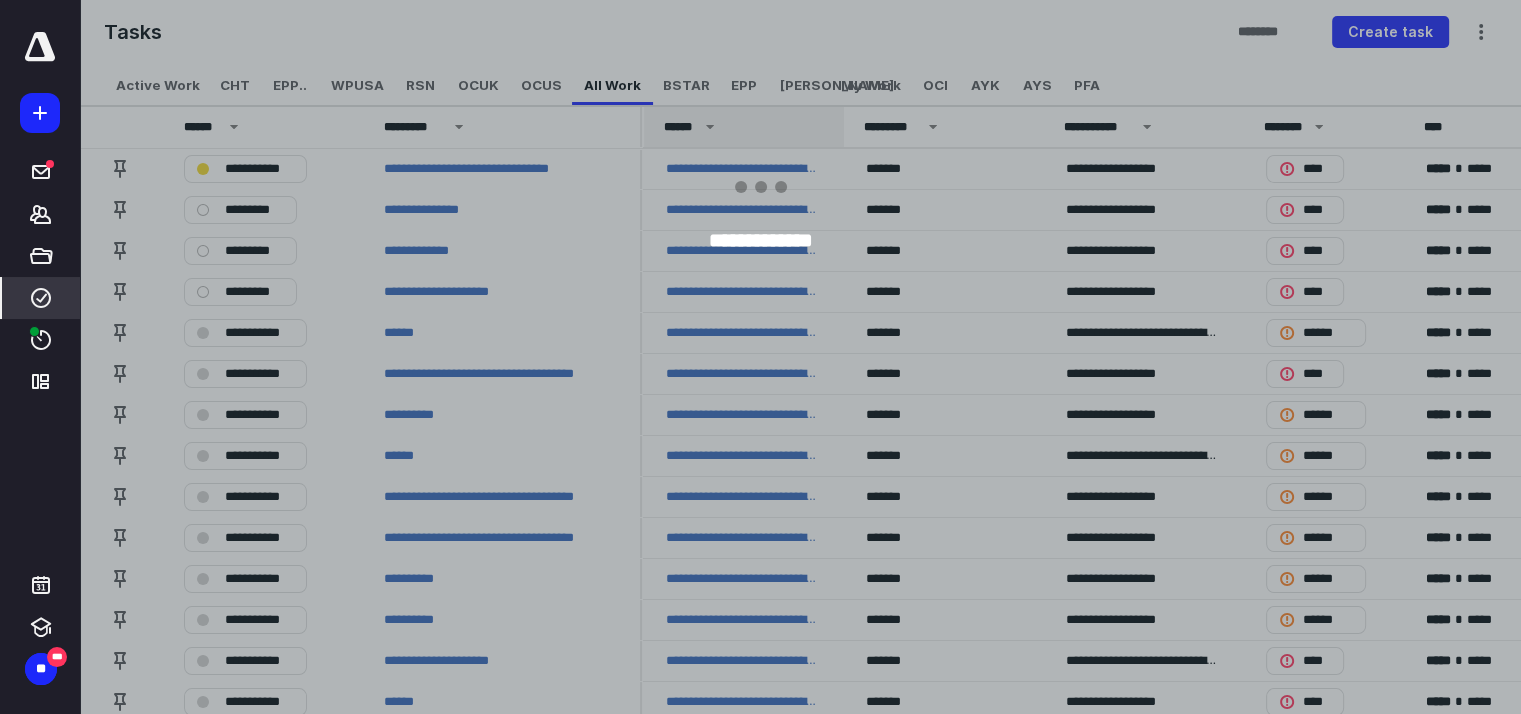 click on "******" at bounding box center [681, 127] 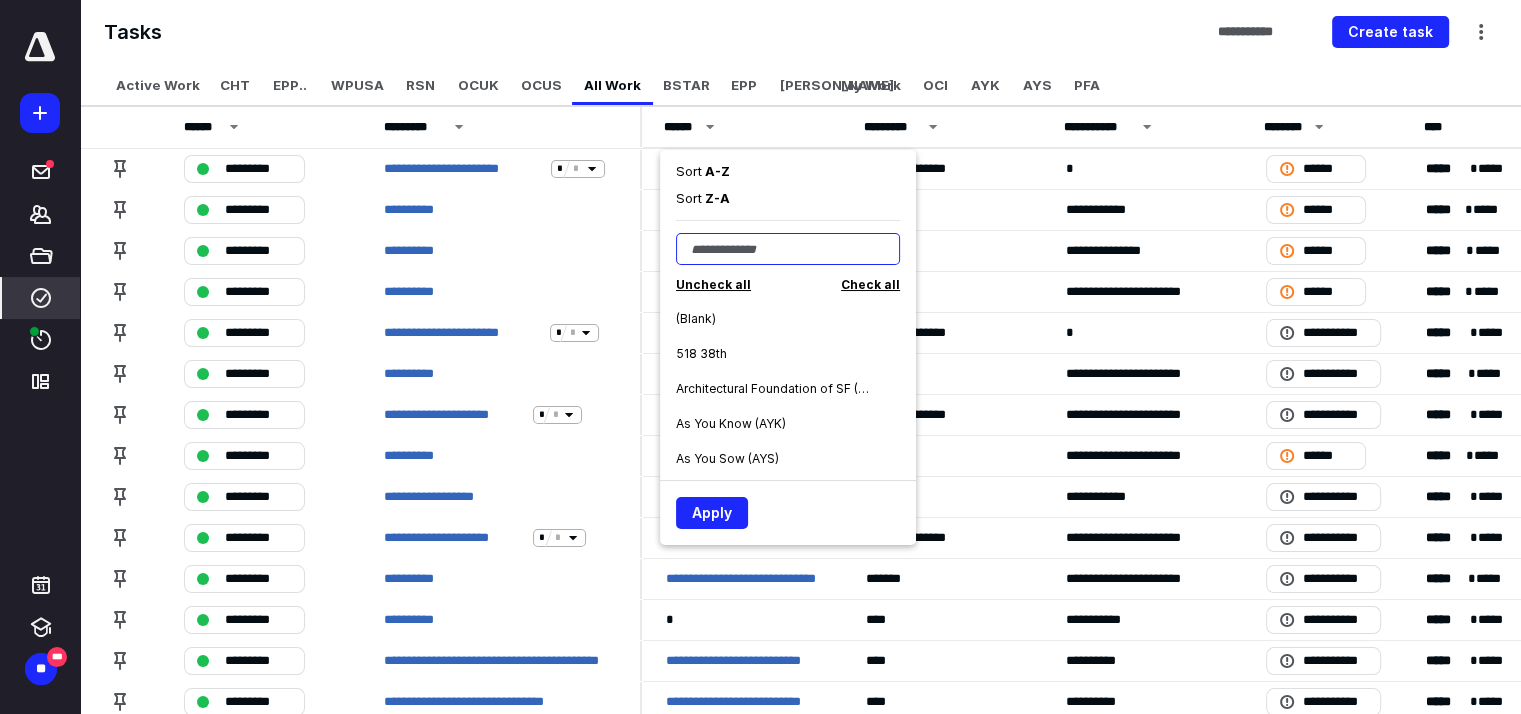 click at bounding box center (788, 249) 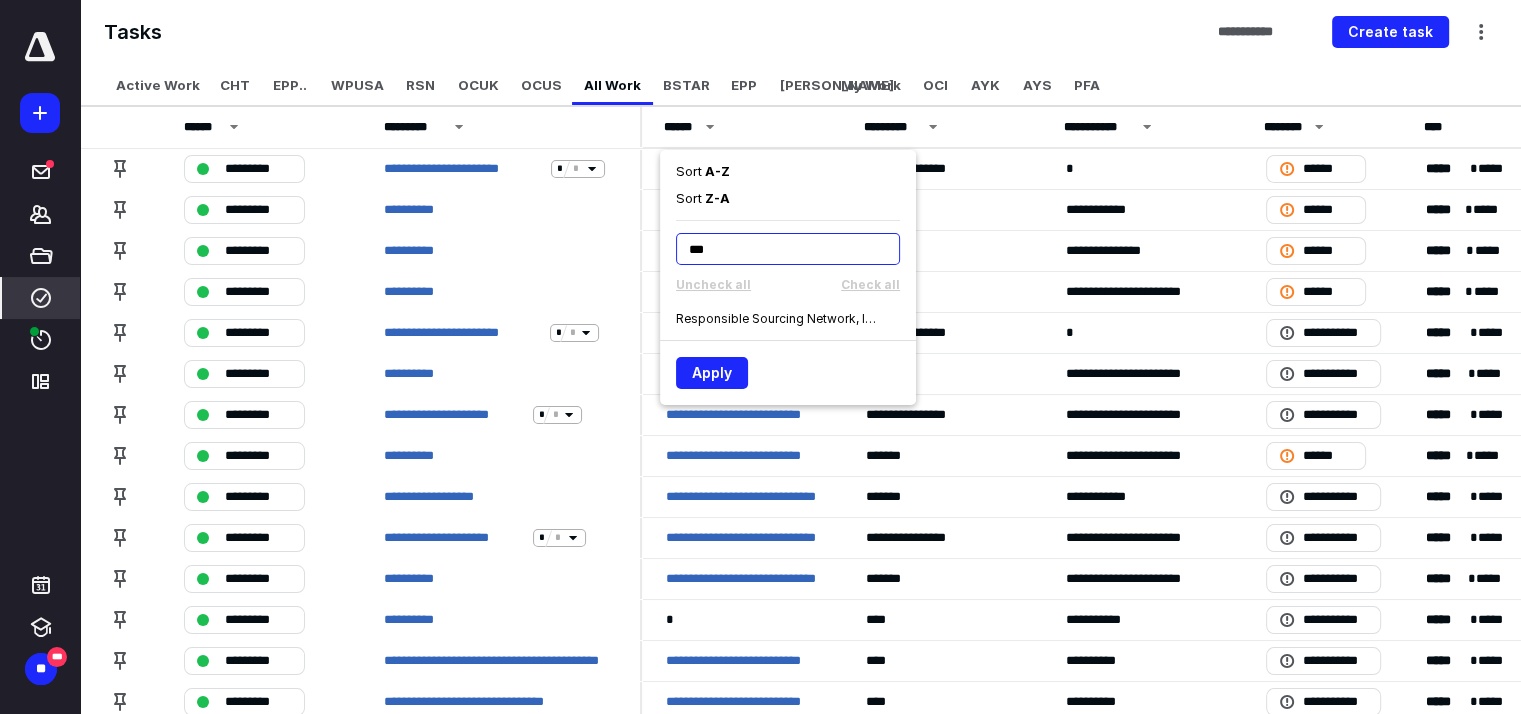 type on "***" 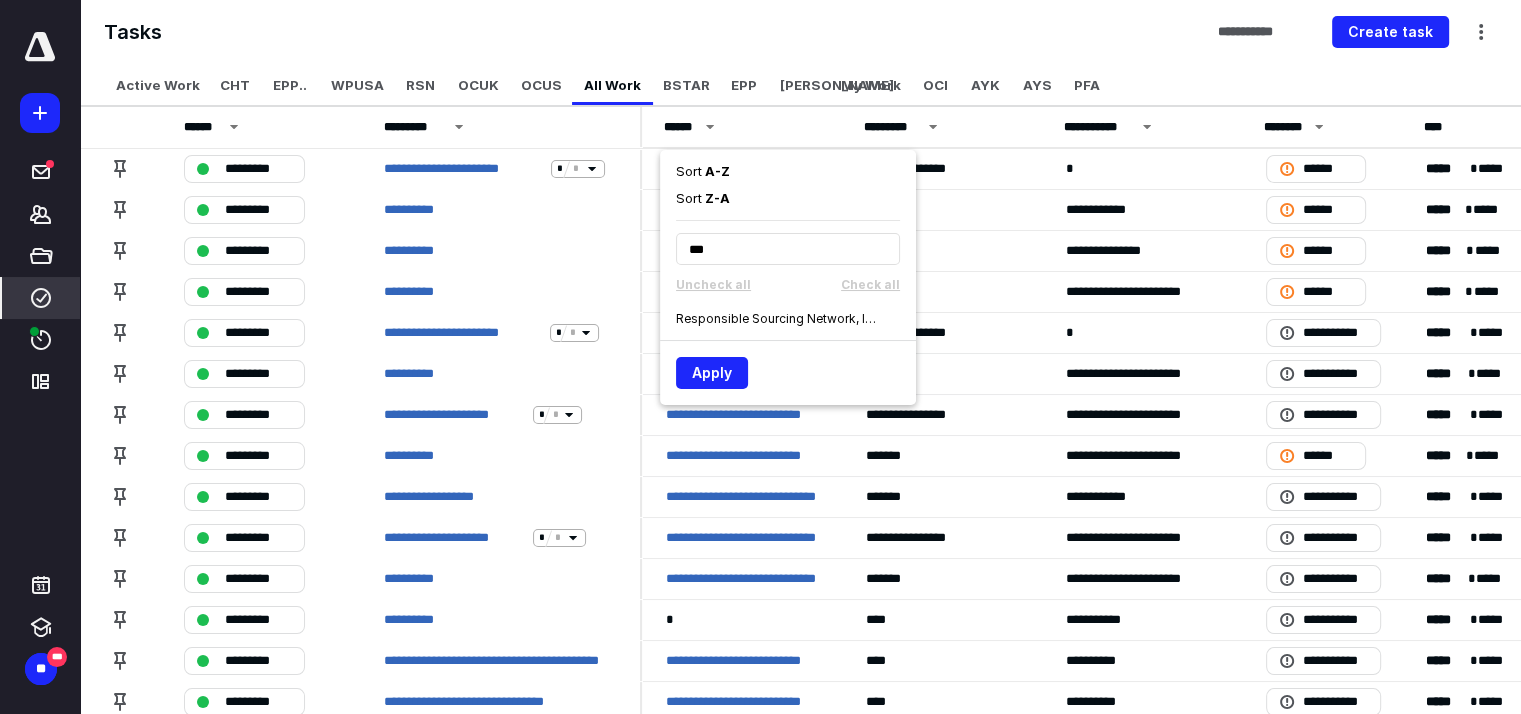 click on "Responsible Sourcing Network, Inc. (RSN)" at bounding box center [776, 319] 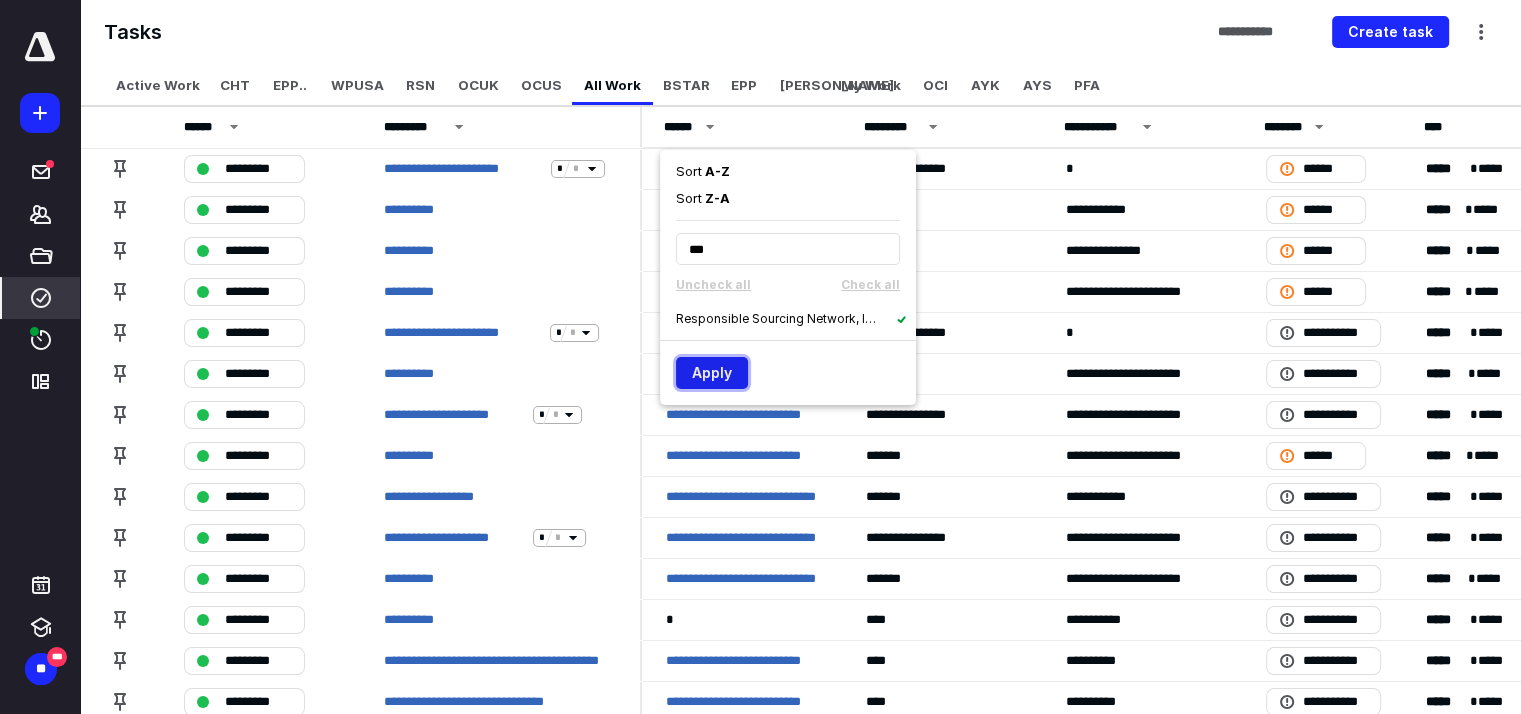click on "Apply" at bounding box center (712, 373) 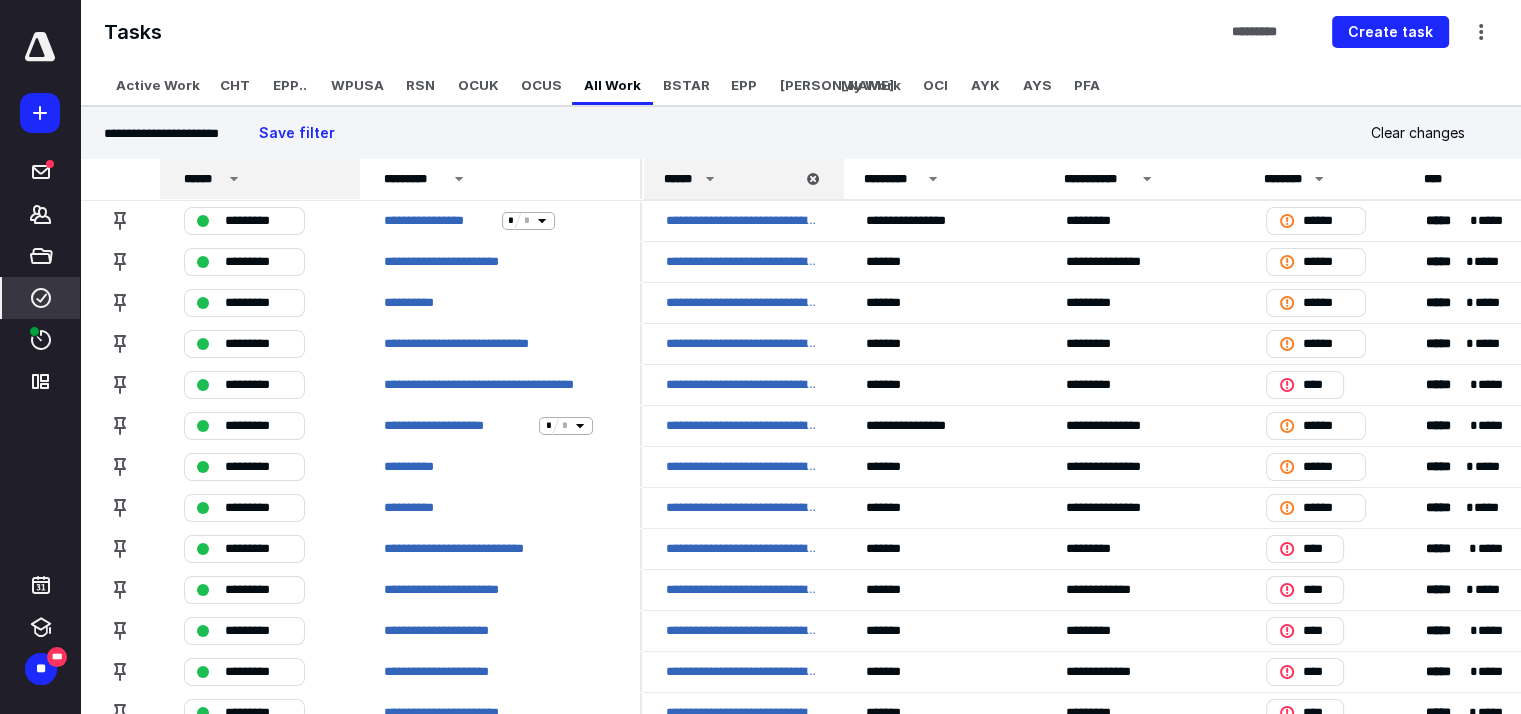 click on "******" at bounding box center [203, 179] 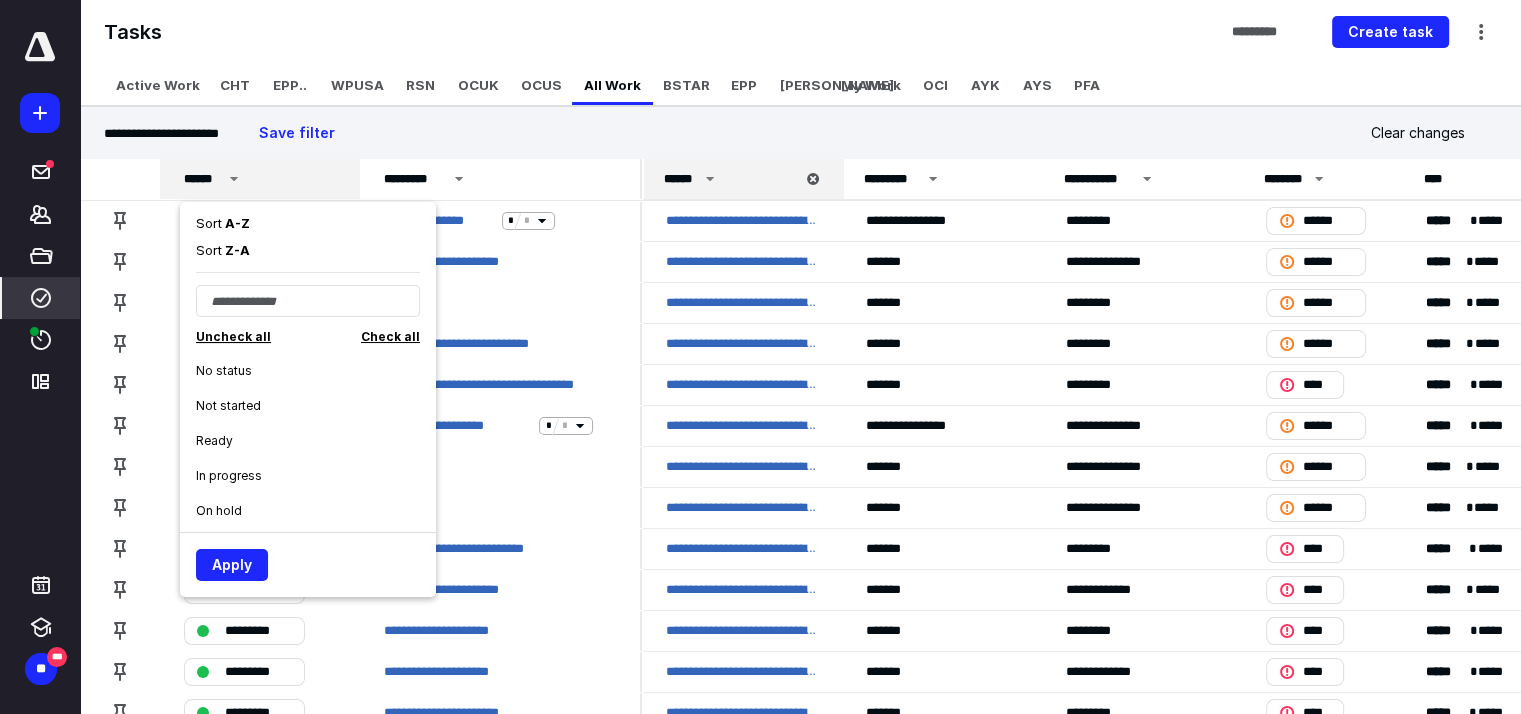 click on "Uncheck all" at bounding box center [233, 336] 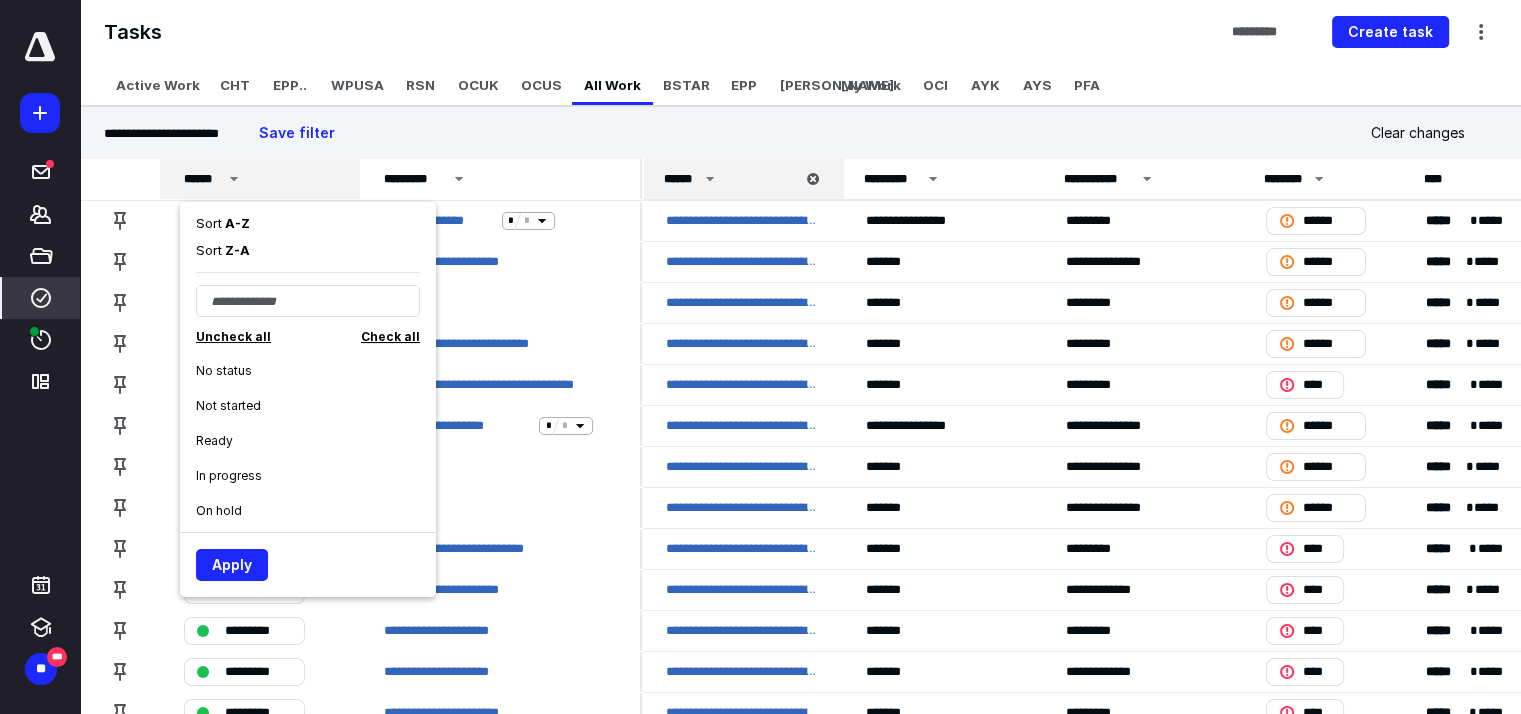 click on "Check all" at bounding box center [390, 336] 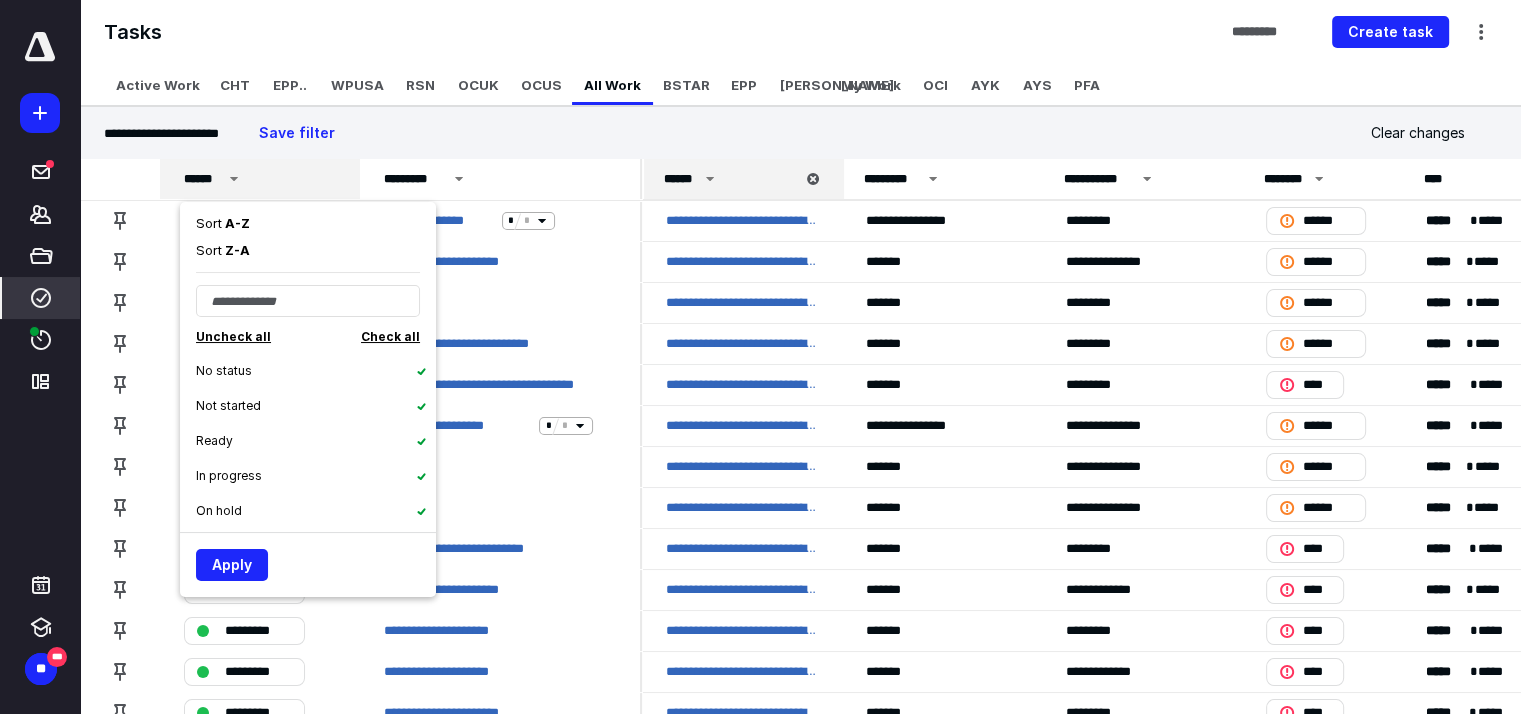 scroll, scrollTop: 140, scrollLeft: 0, axis: vertical 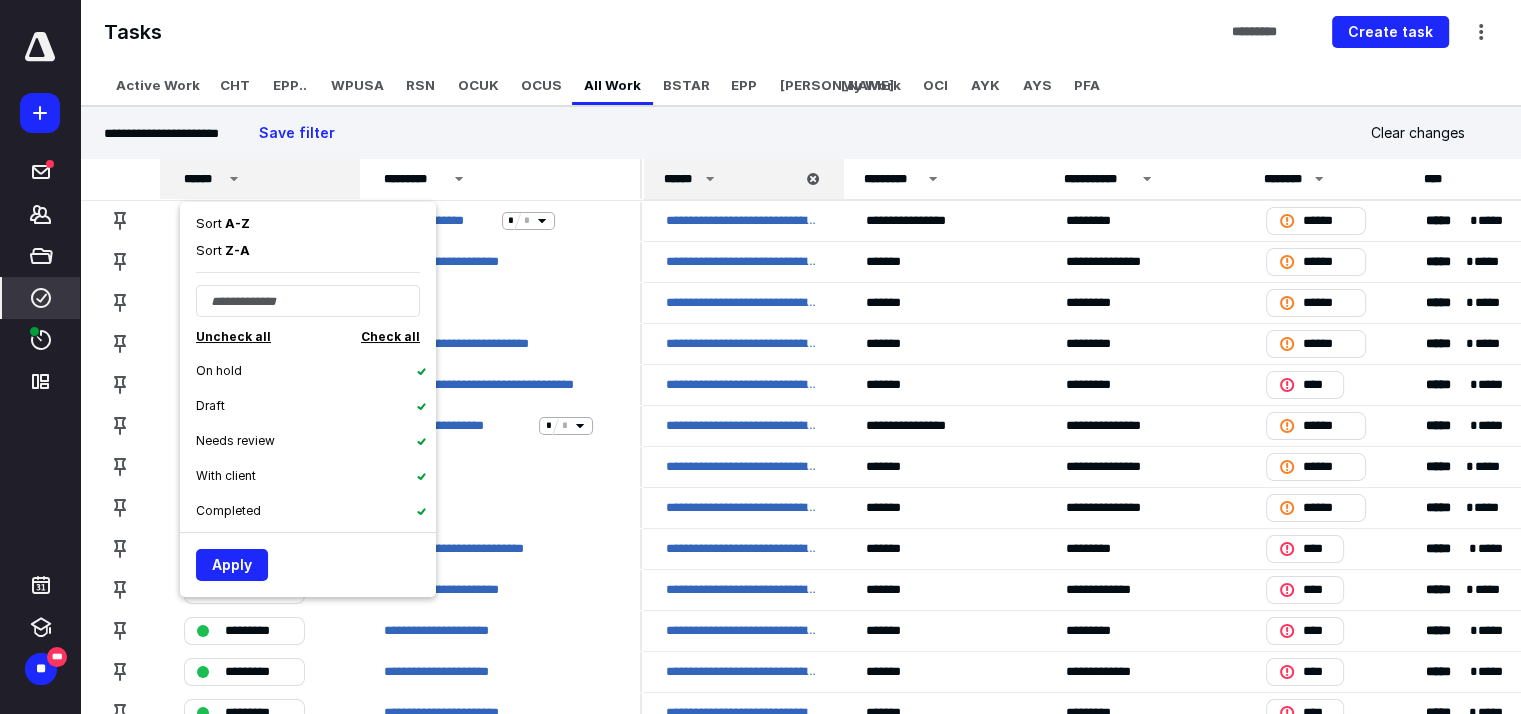 click on "Completed" at bounding box center [316, 510] 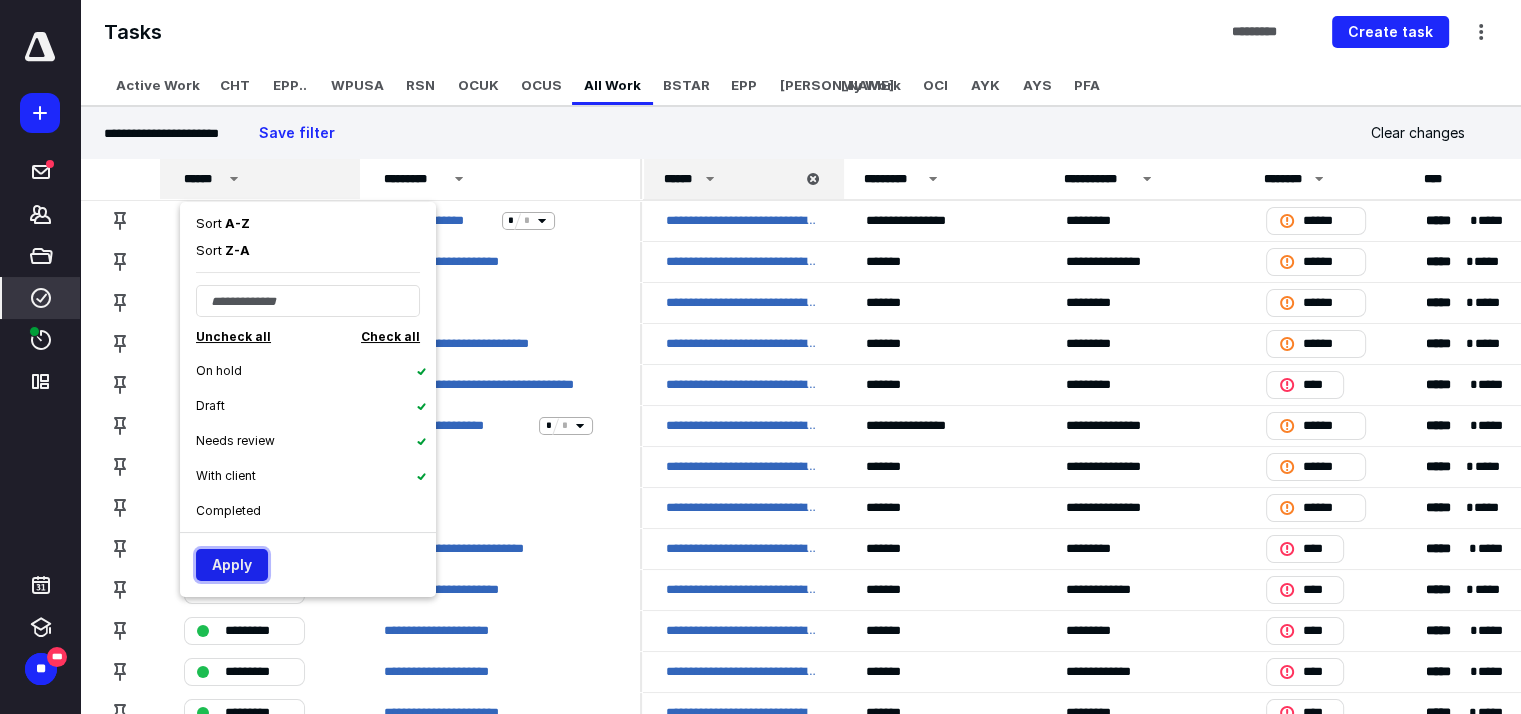 click on "Apply" at bounding box center [232, 565] 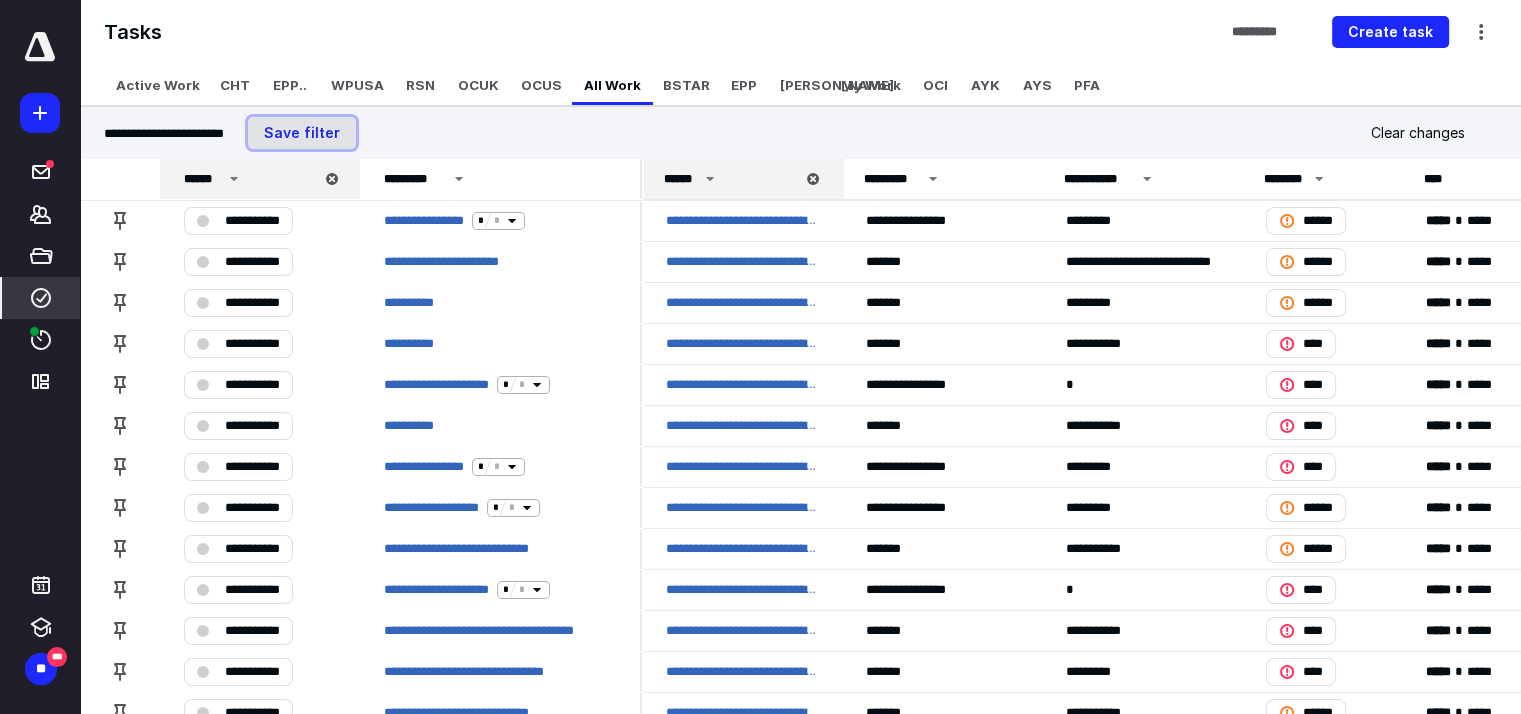 click on "Save filter" at bounding box center (302, 133) 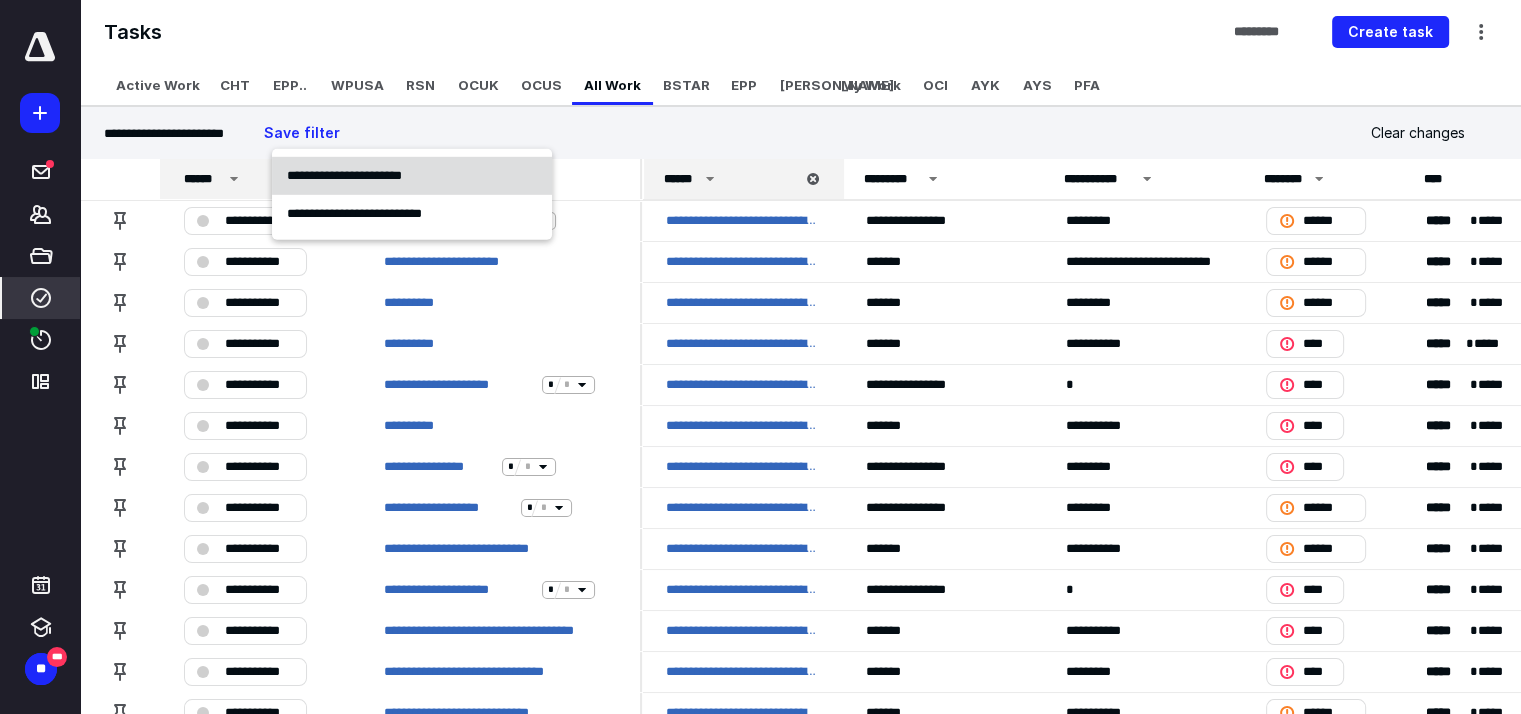 click on "**********" at bounding box center (344, 175) 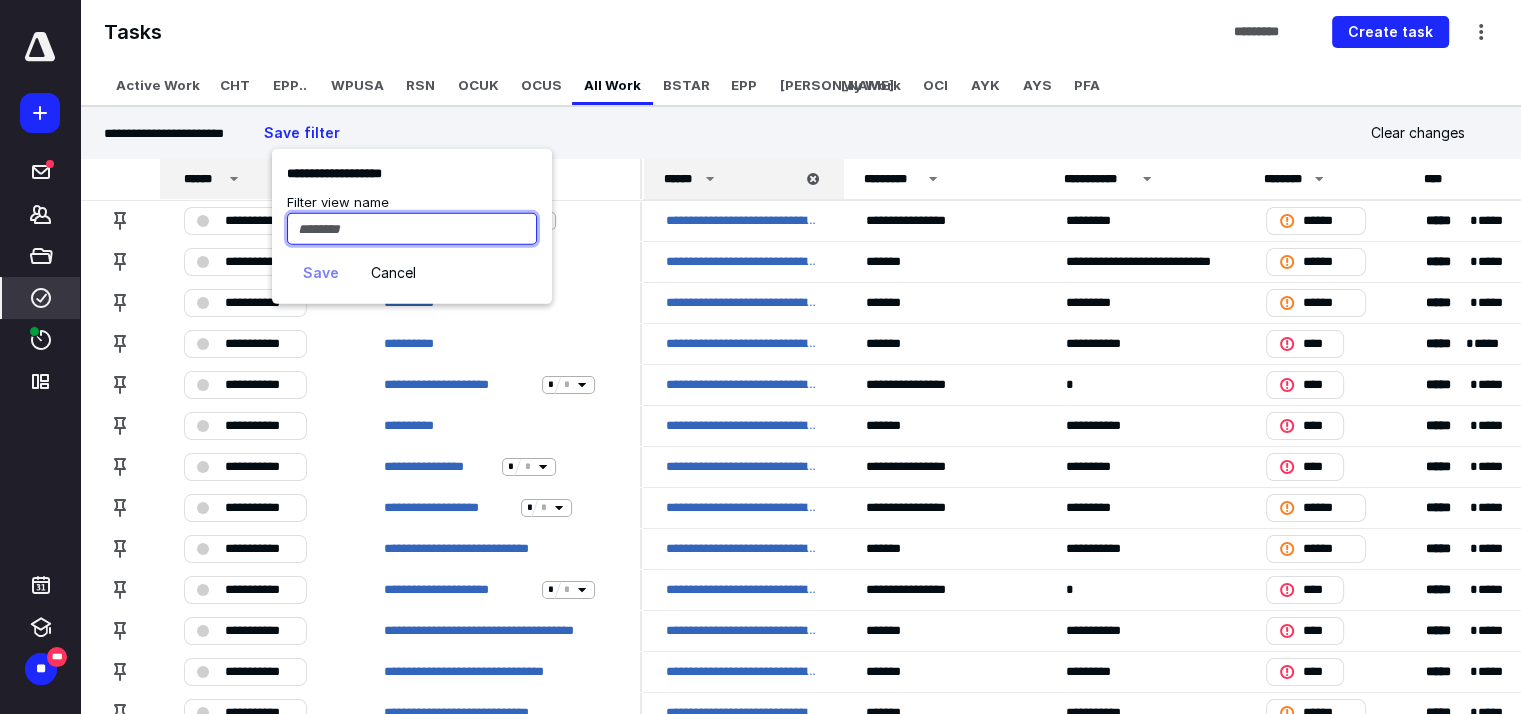 click at bounding box center [412, 229] 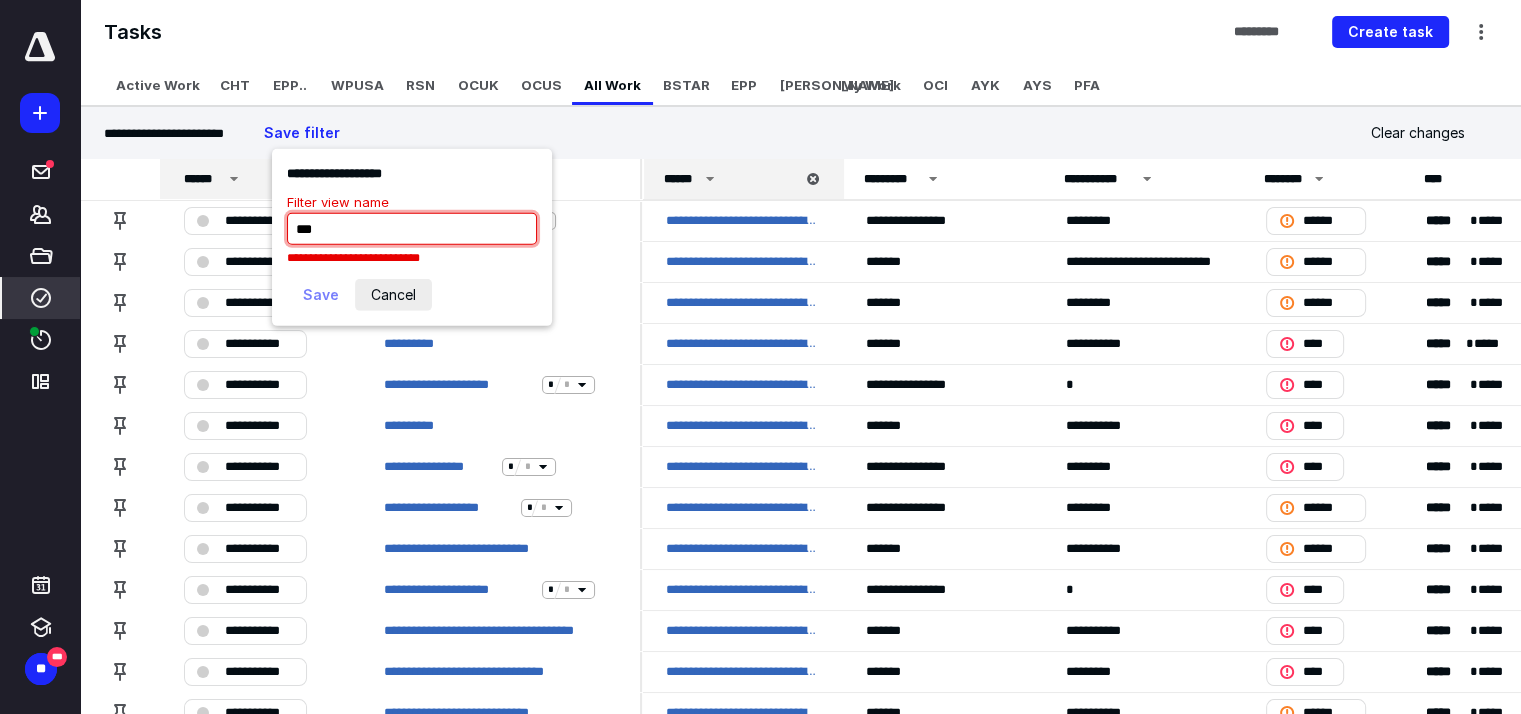type on "***" 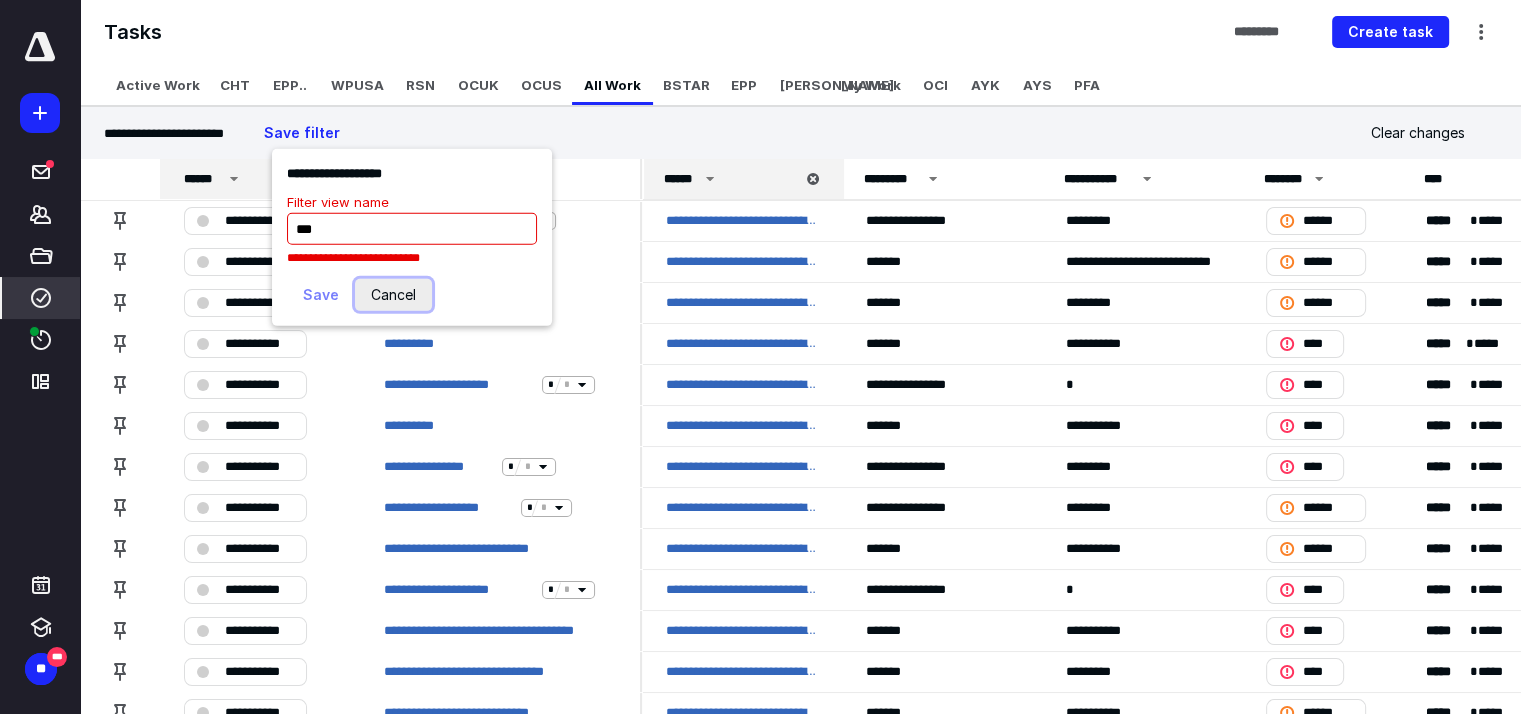 click on "Cancel" at bounding box center (393, 295) 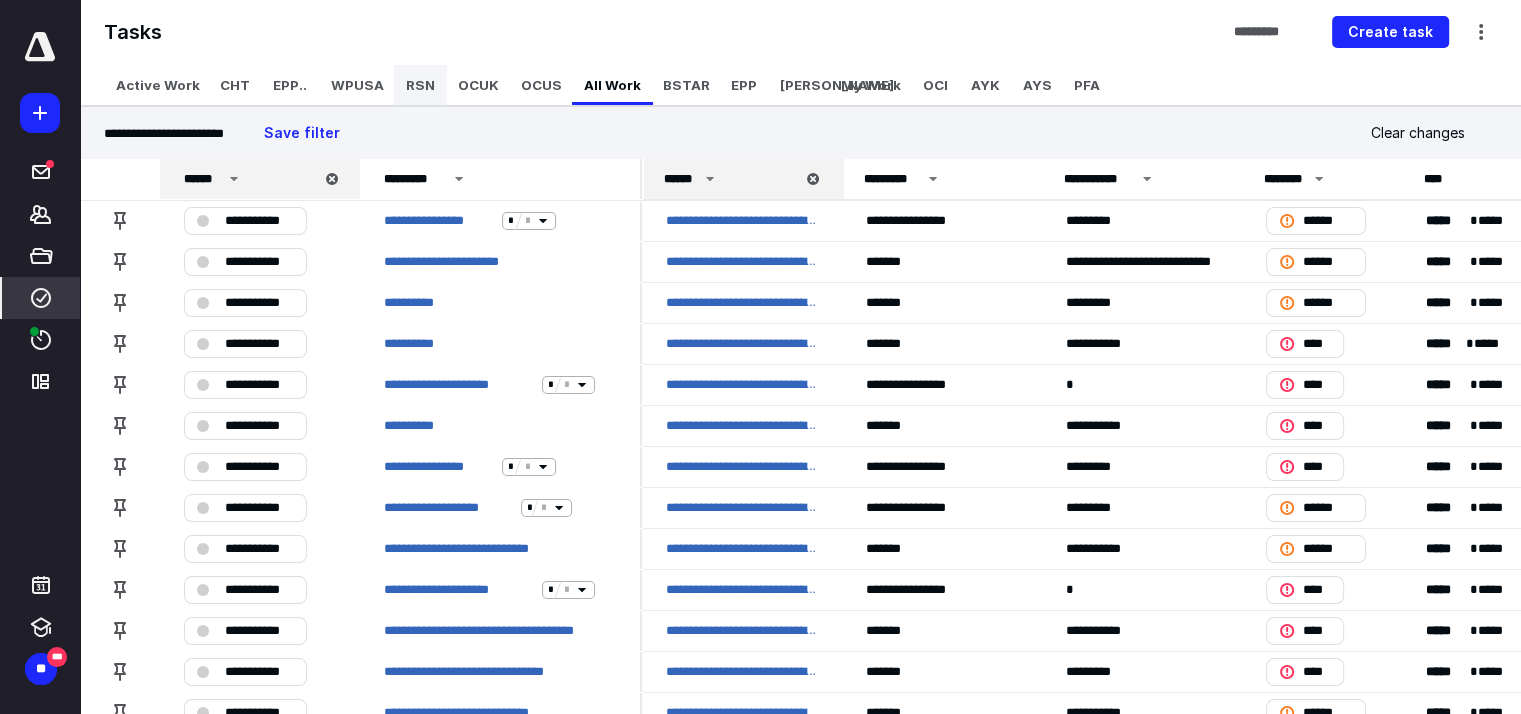 click on "RSN" at bounding box center [420, 85] 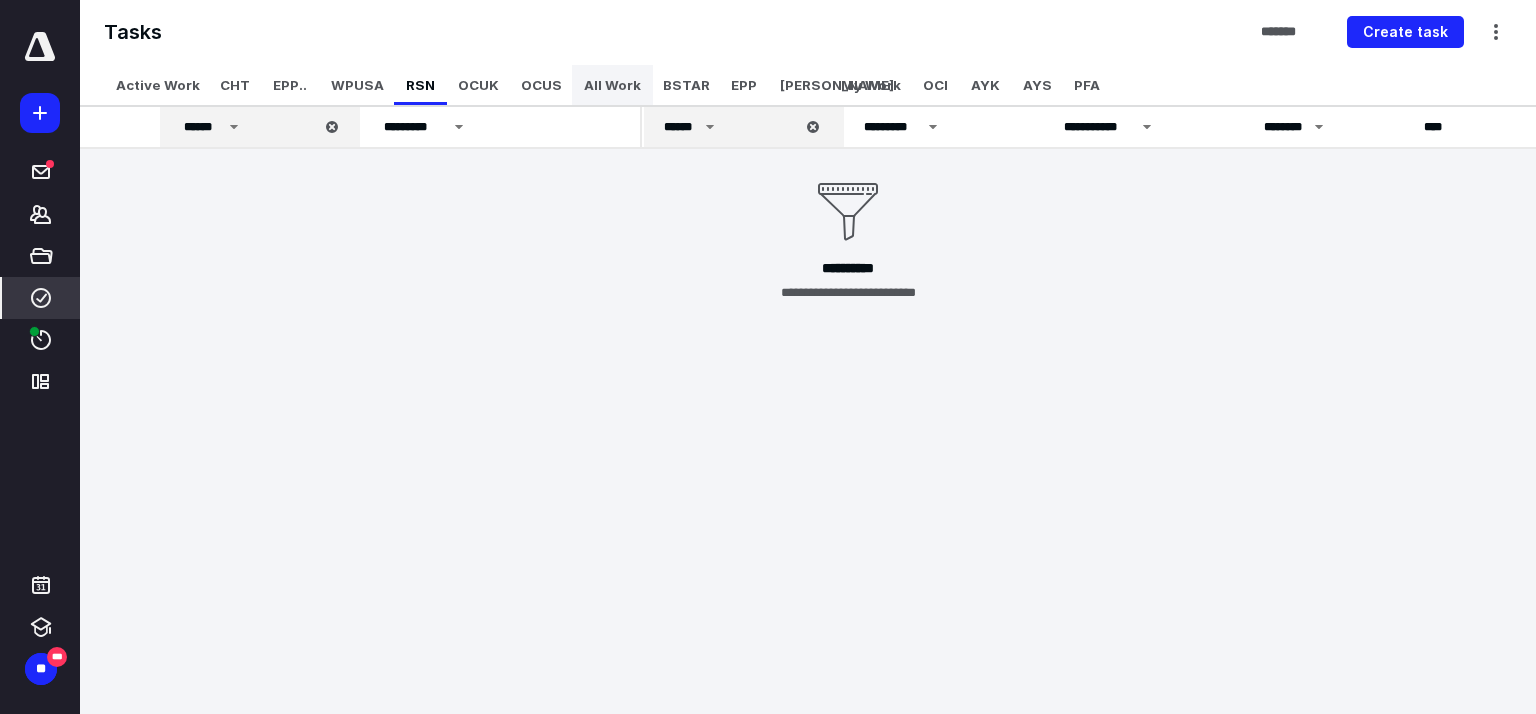 click on "All Work" at bounding box center [612, 85] 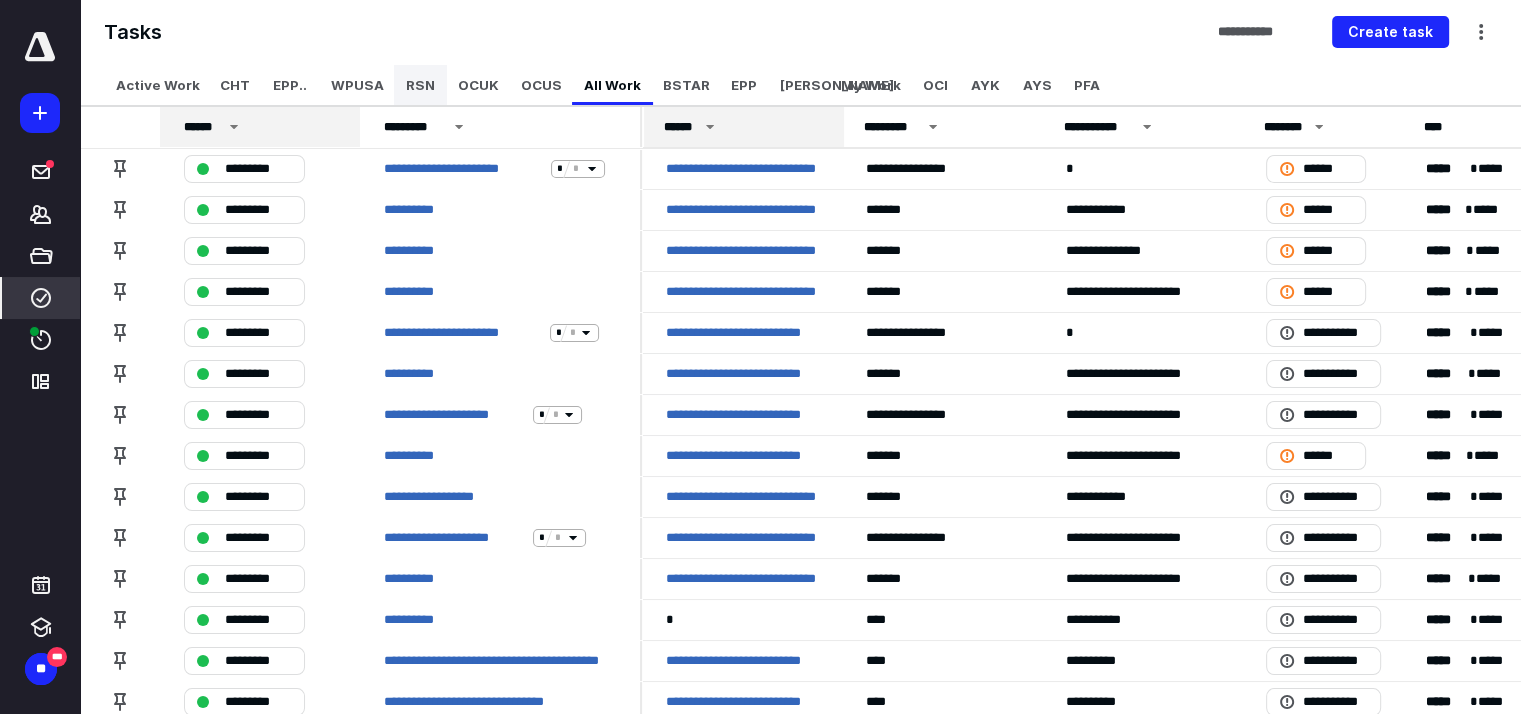 click on "RSN" at bounding box center (420, 85) 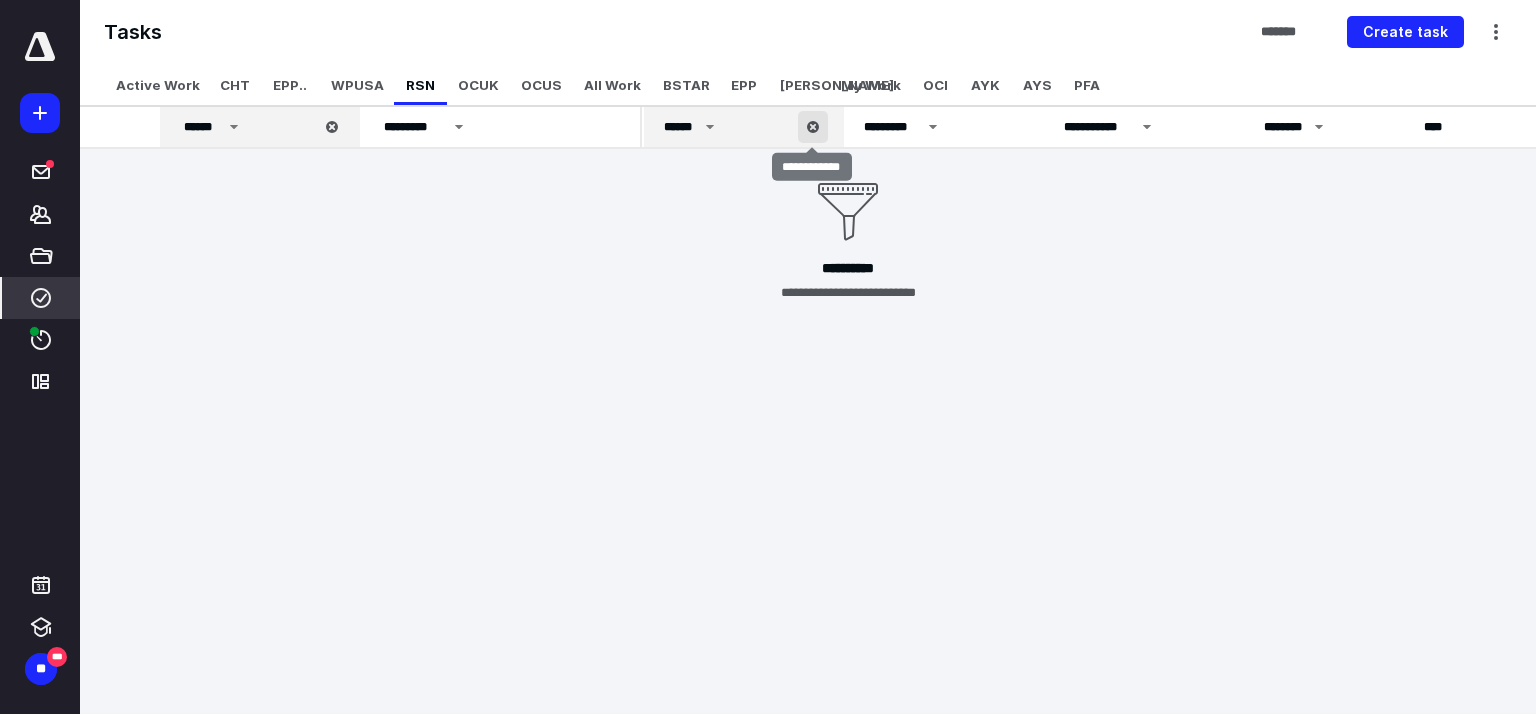 click at bounding box center (813, 127) 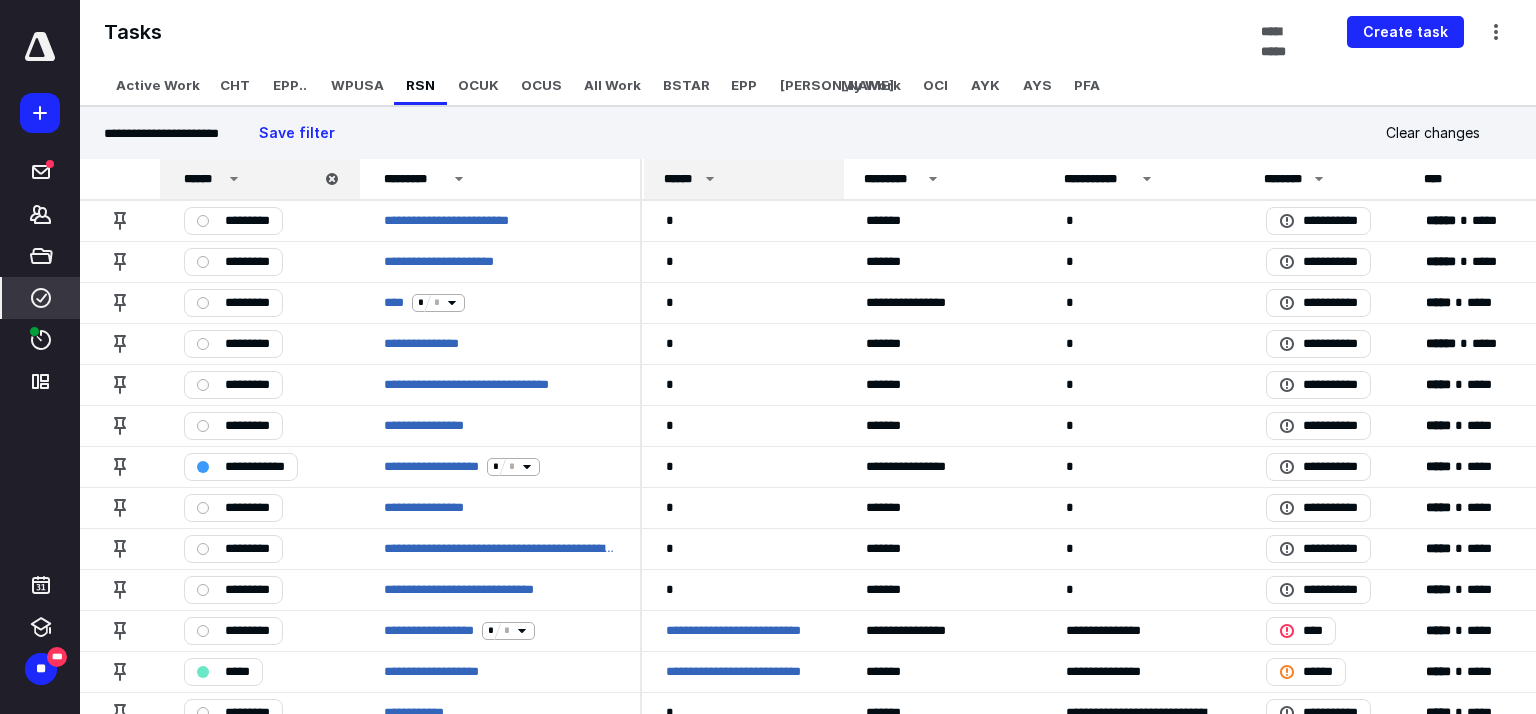 click 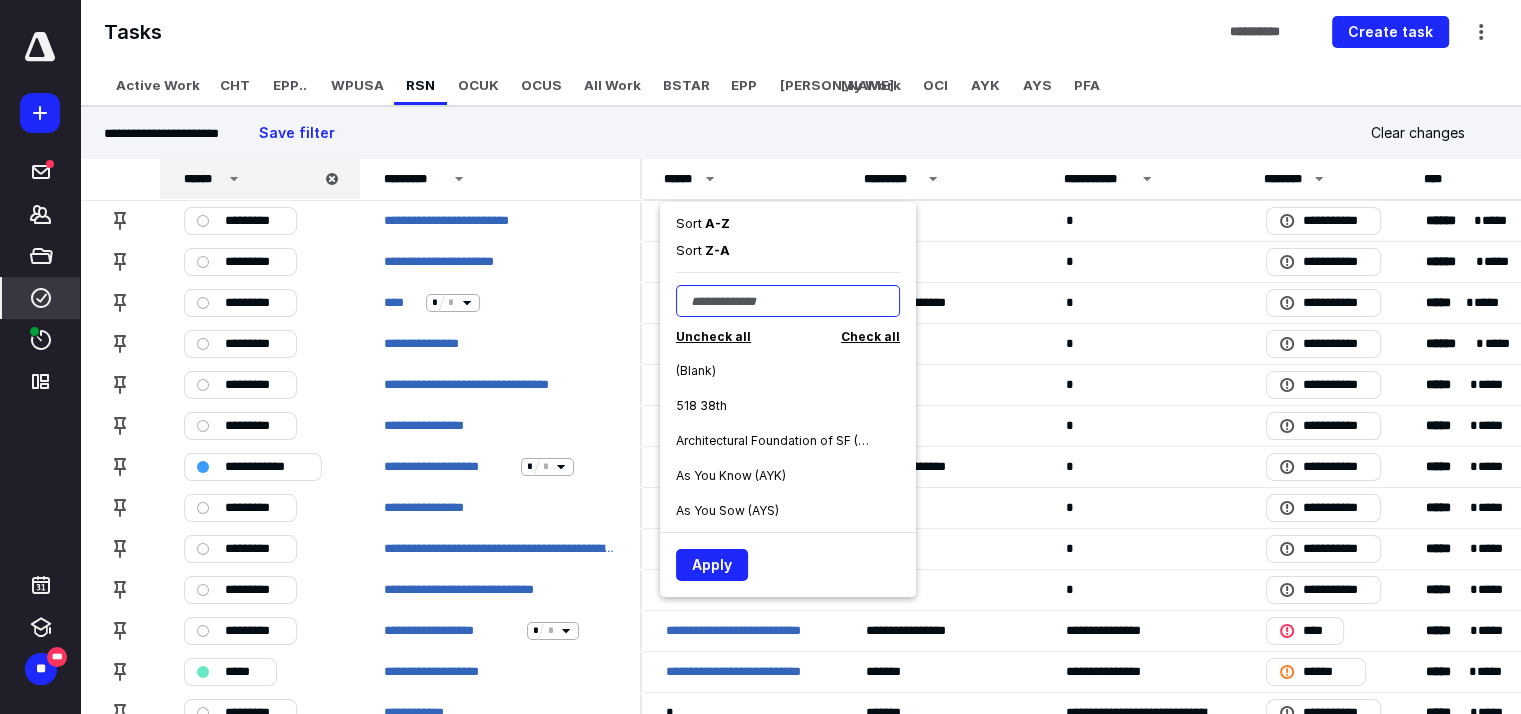 click at bounding box center [788, 301] 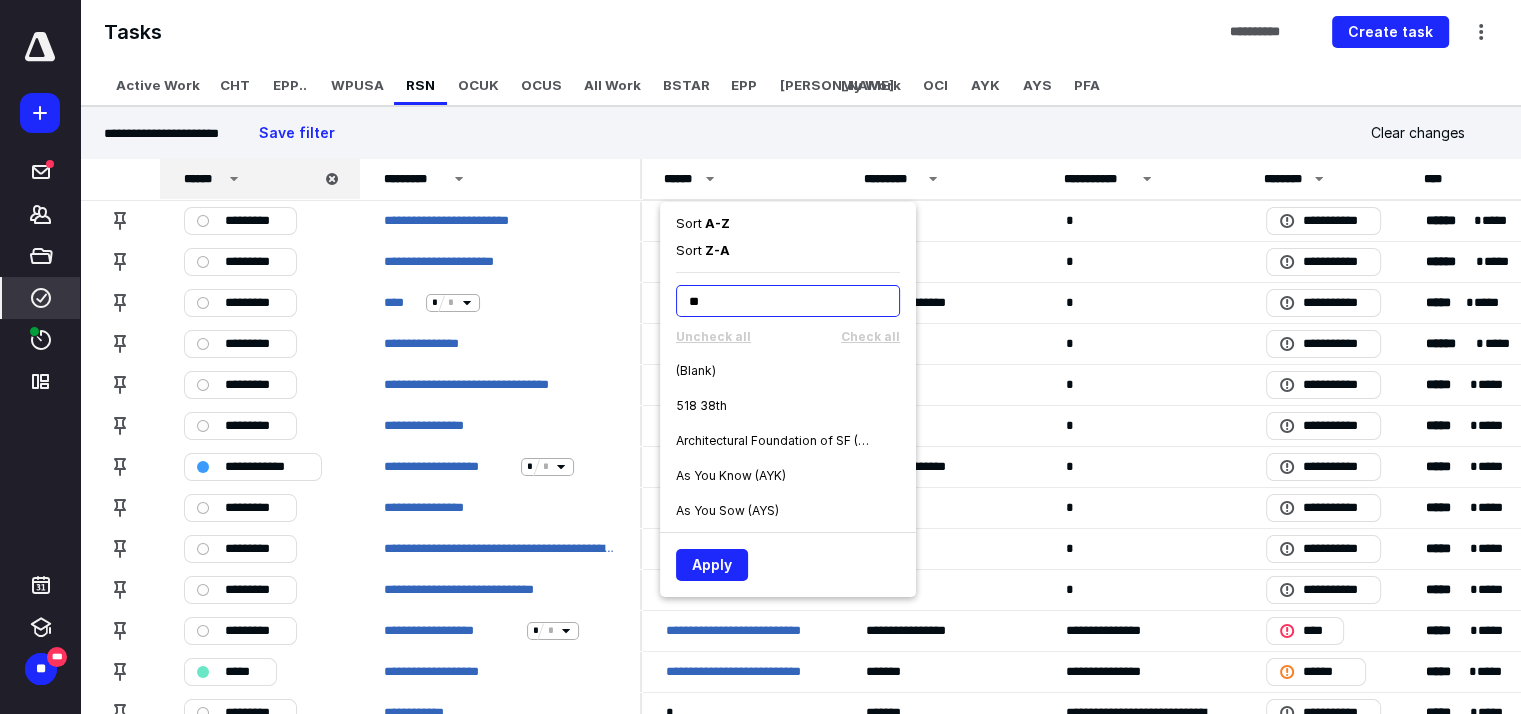 type on "***" 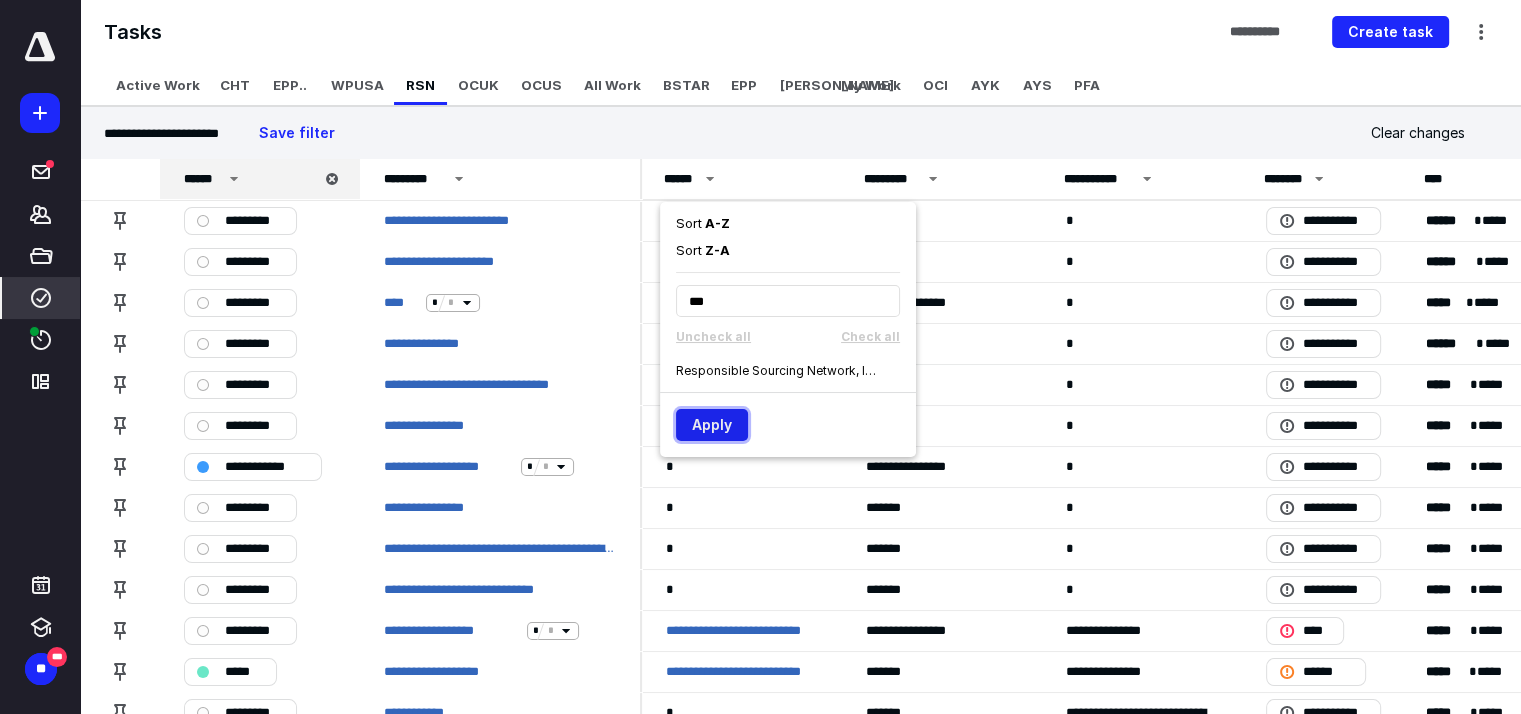 click on "Apply" at bounding box center (712, 425) 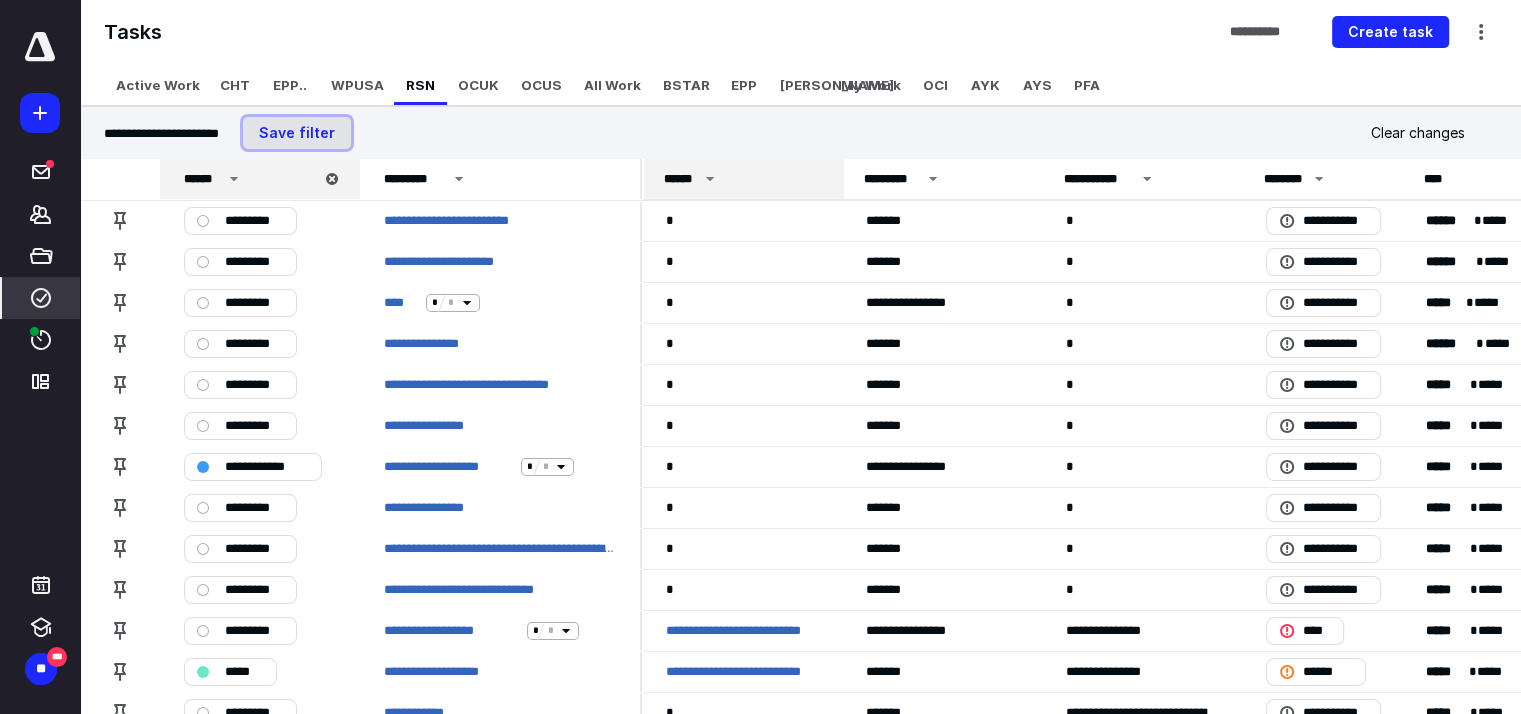 click on "Save filter" at bounding box center (297, 133) 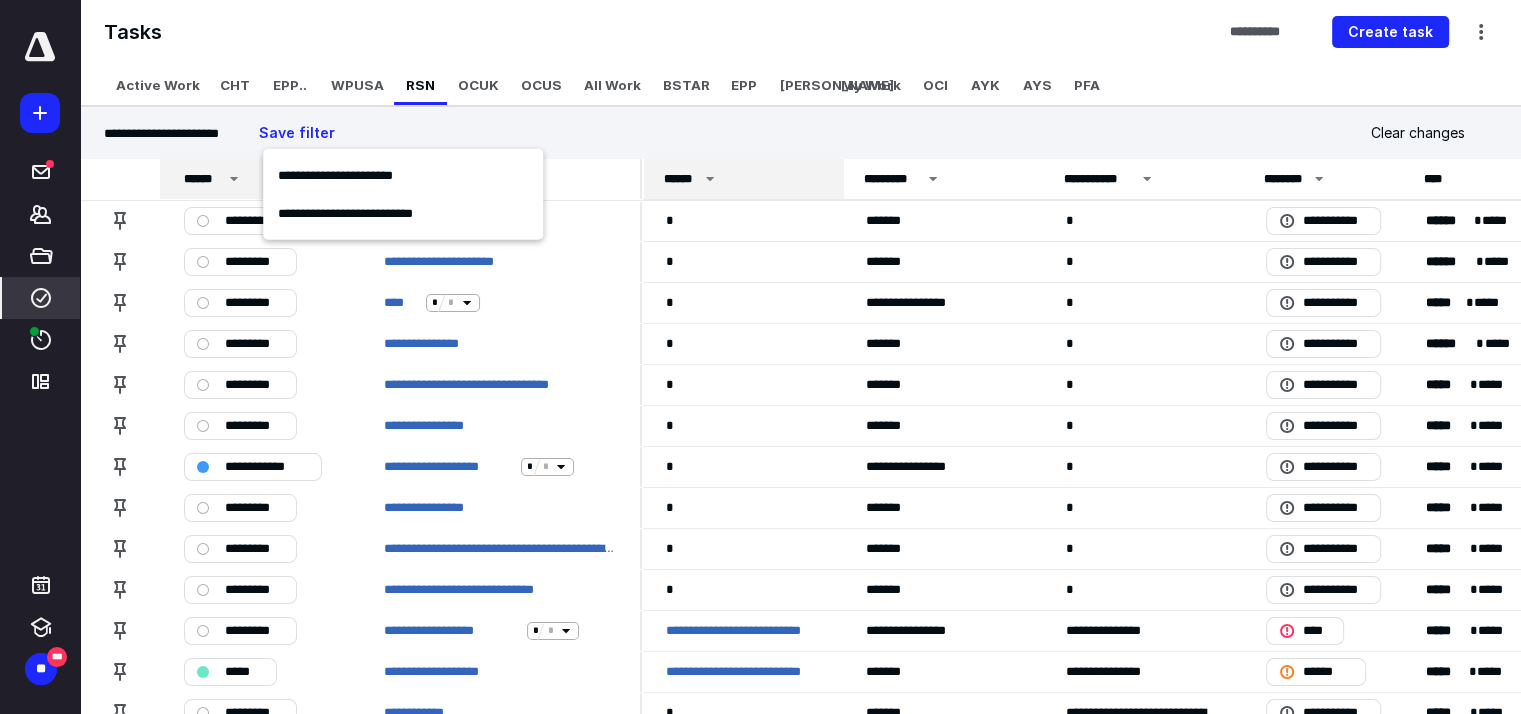 click on "******" at bounding box center [681, 179] 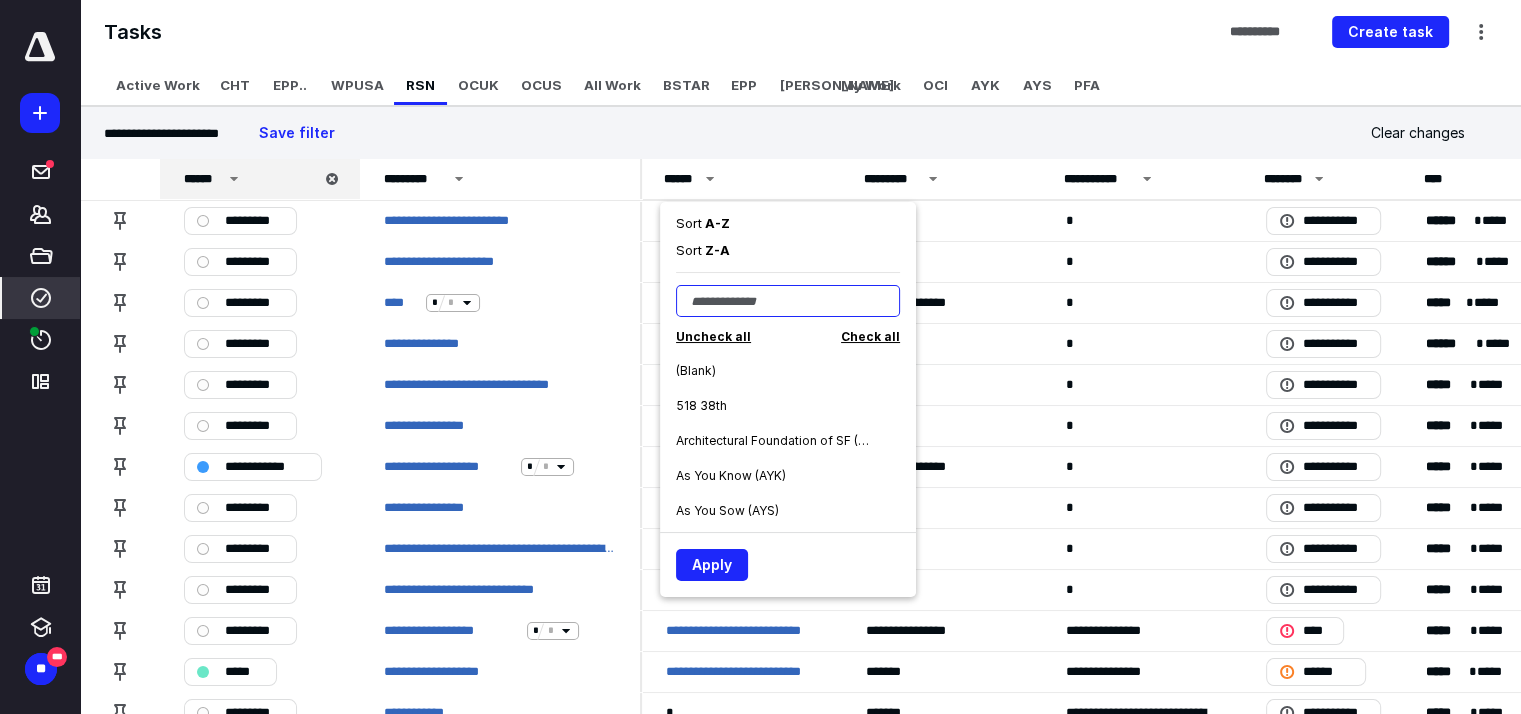 click at bounding box center (788, 301) 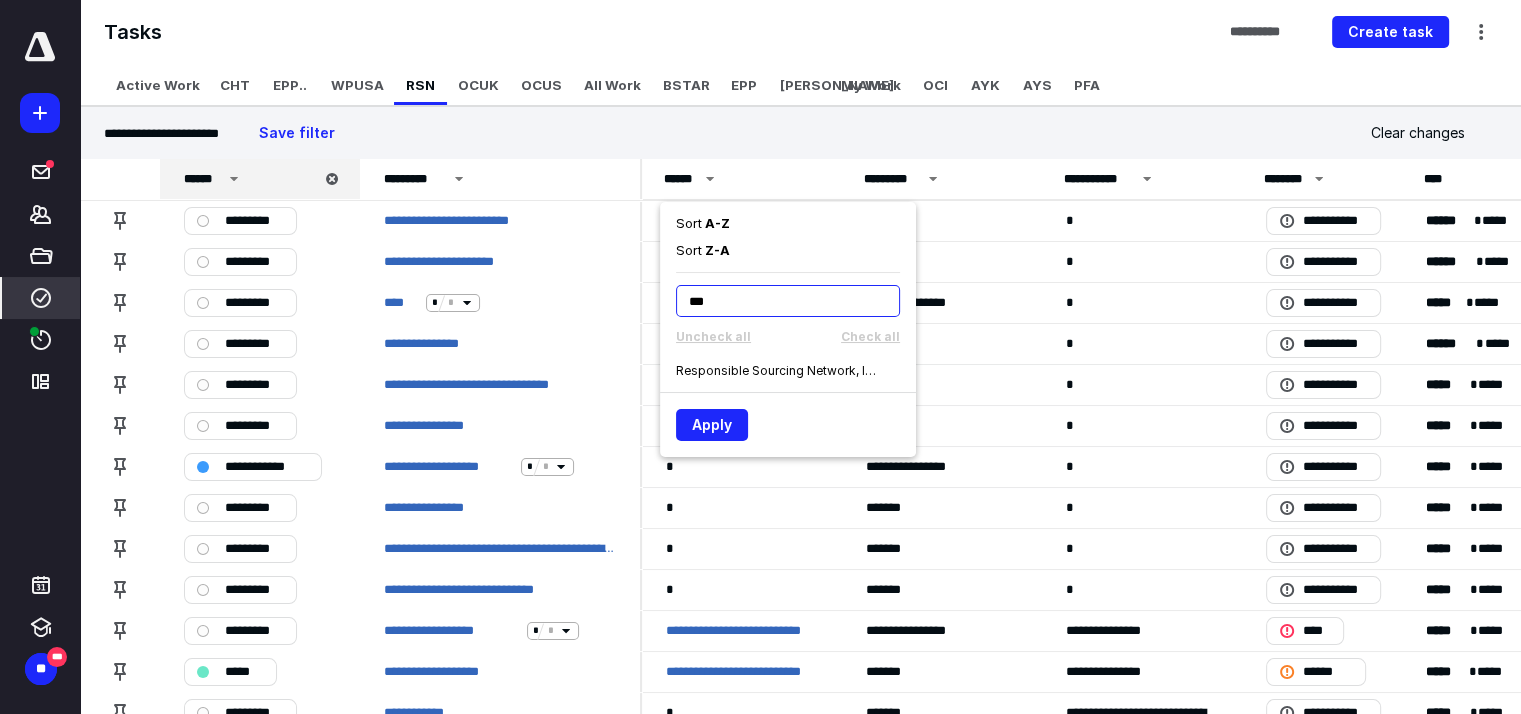 type on "***" 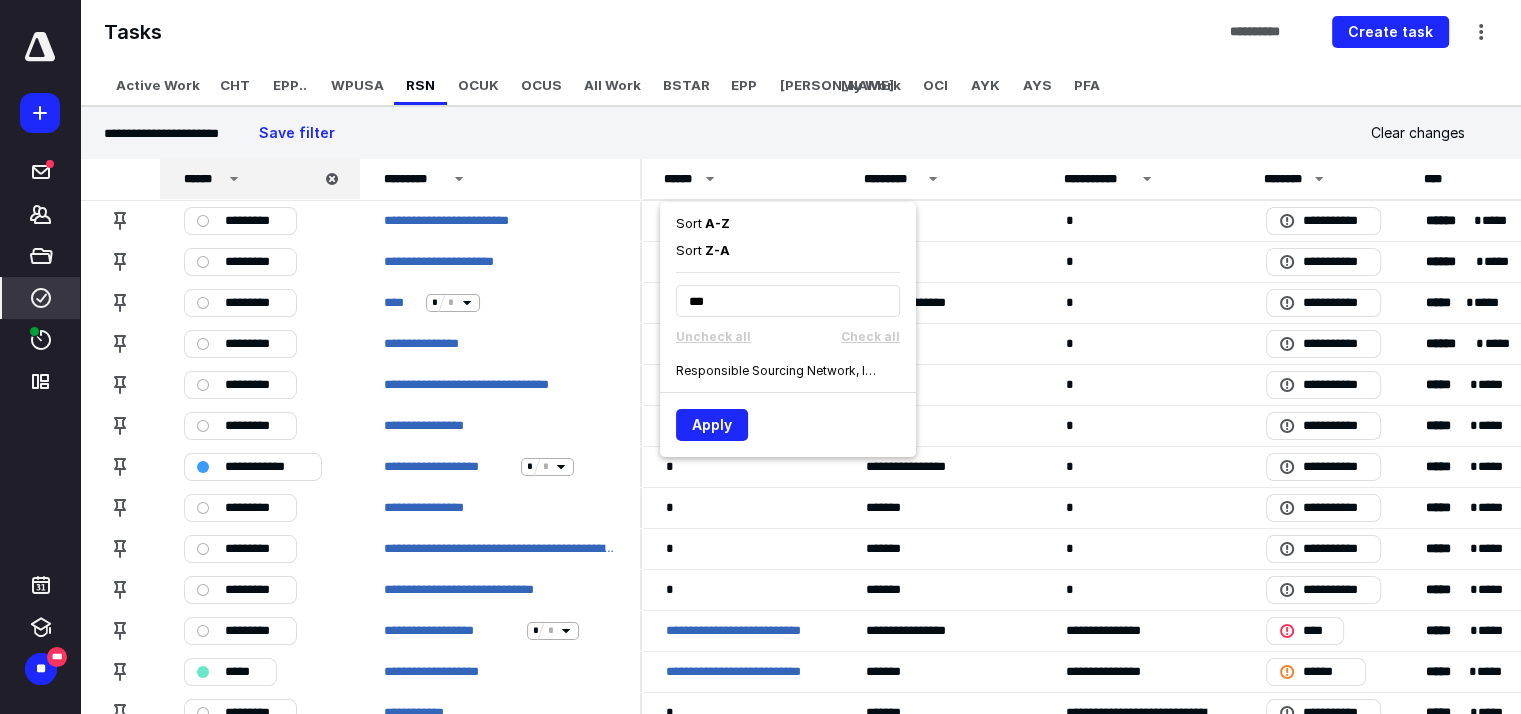click on "Responsible Sourcing Network, Inc. (RSN)" at bounding box center [776, 371] 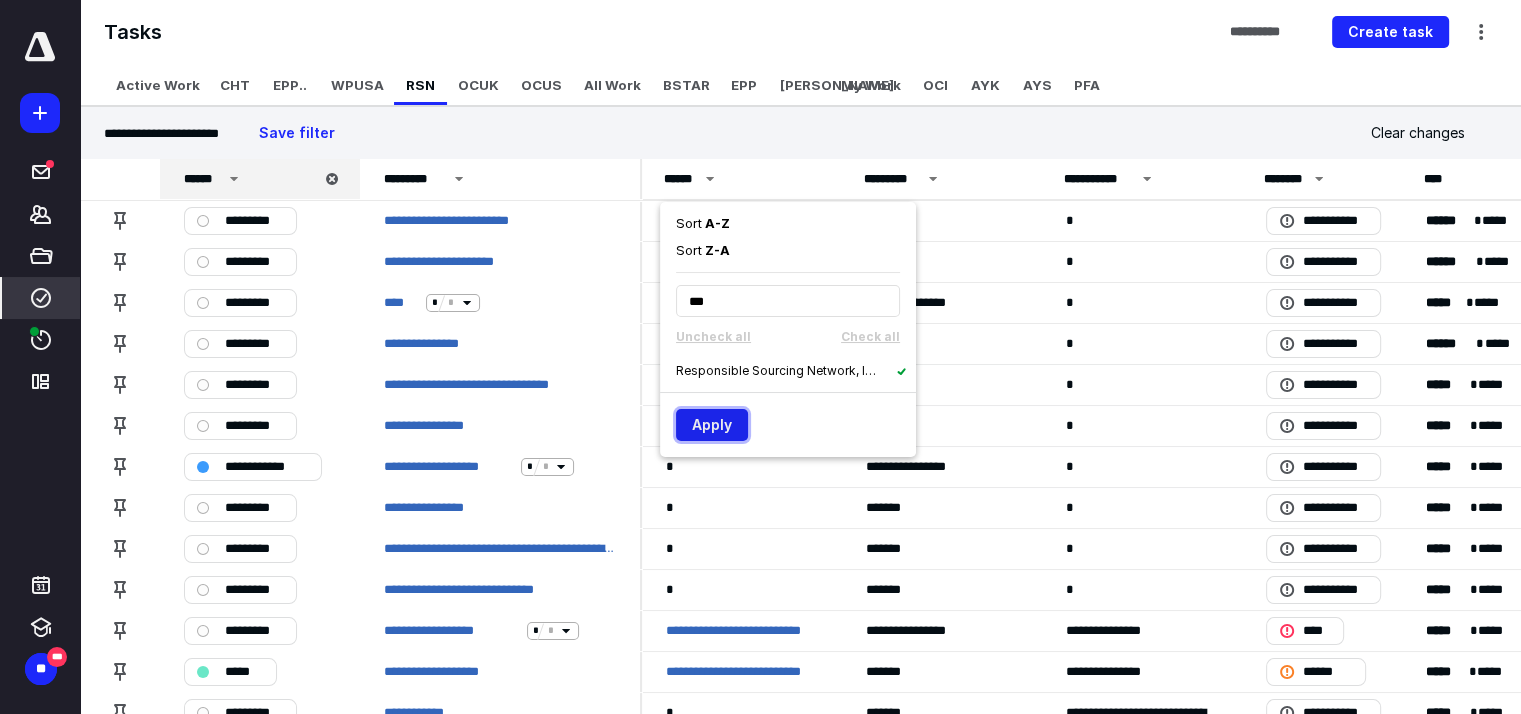 click on "Apply" at bounding box center [712, 425] 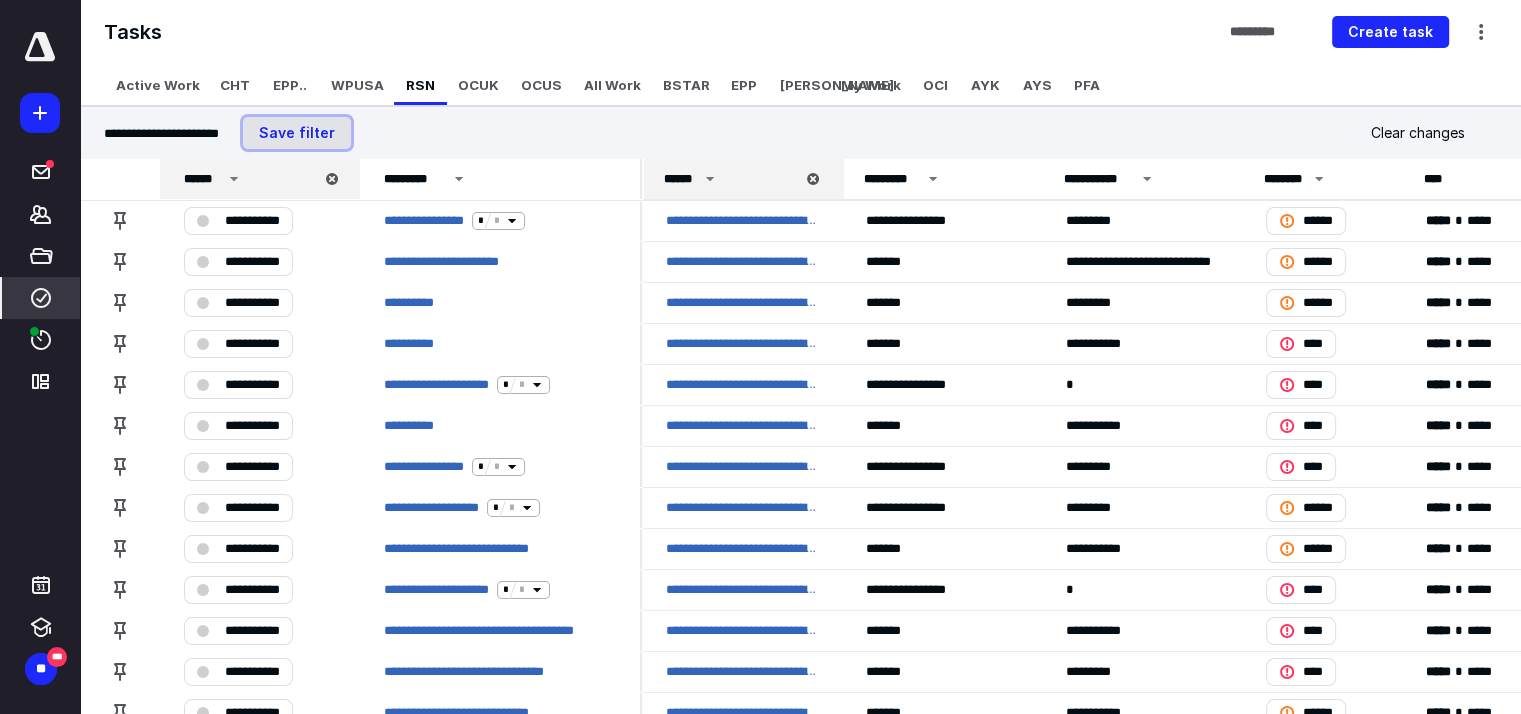 click on "Save filter" at bounding box center [297, 133] 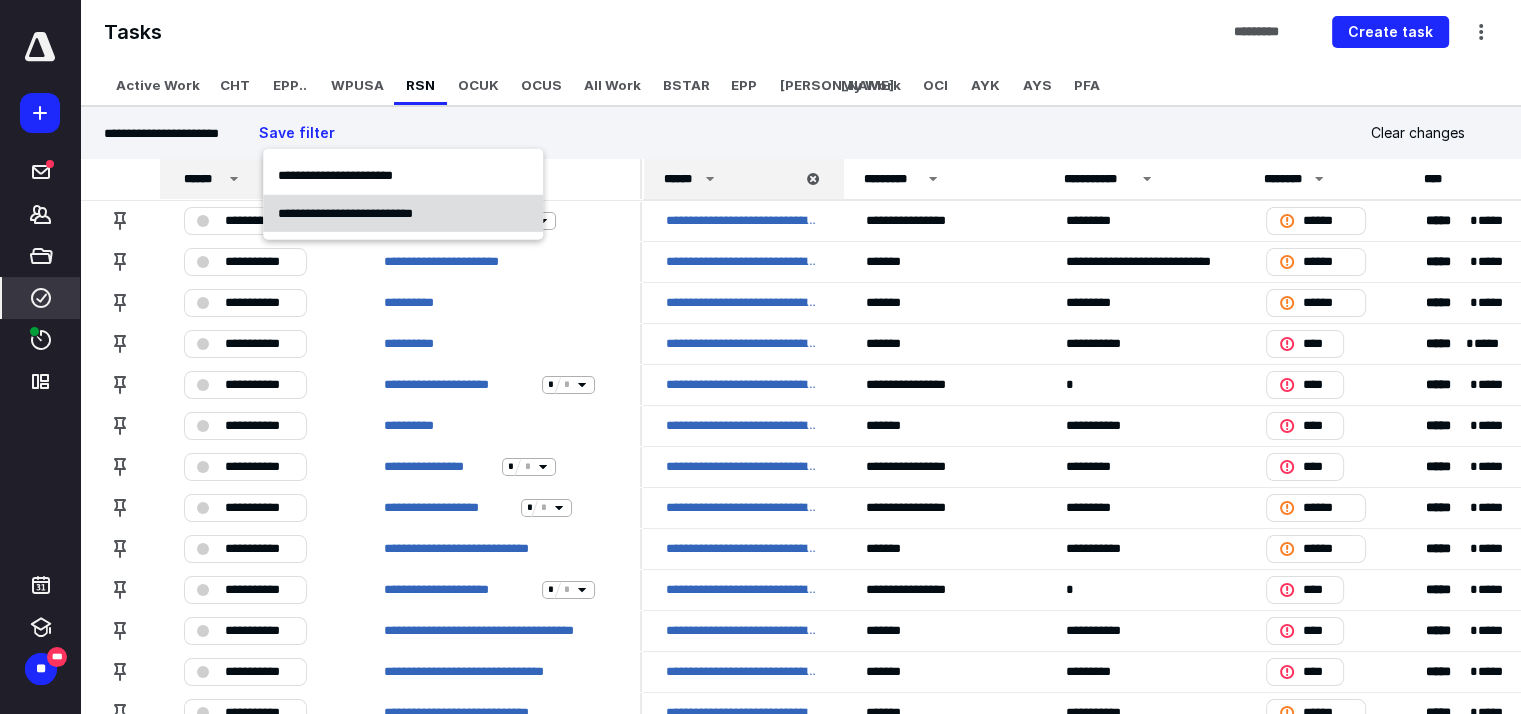 click on "**********" at bounding box center [345, 212] 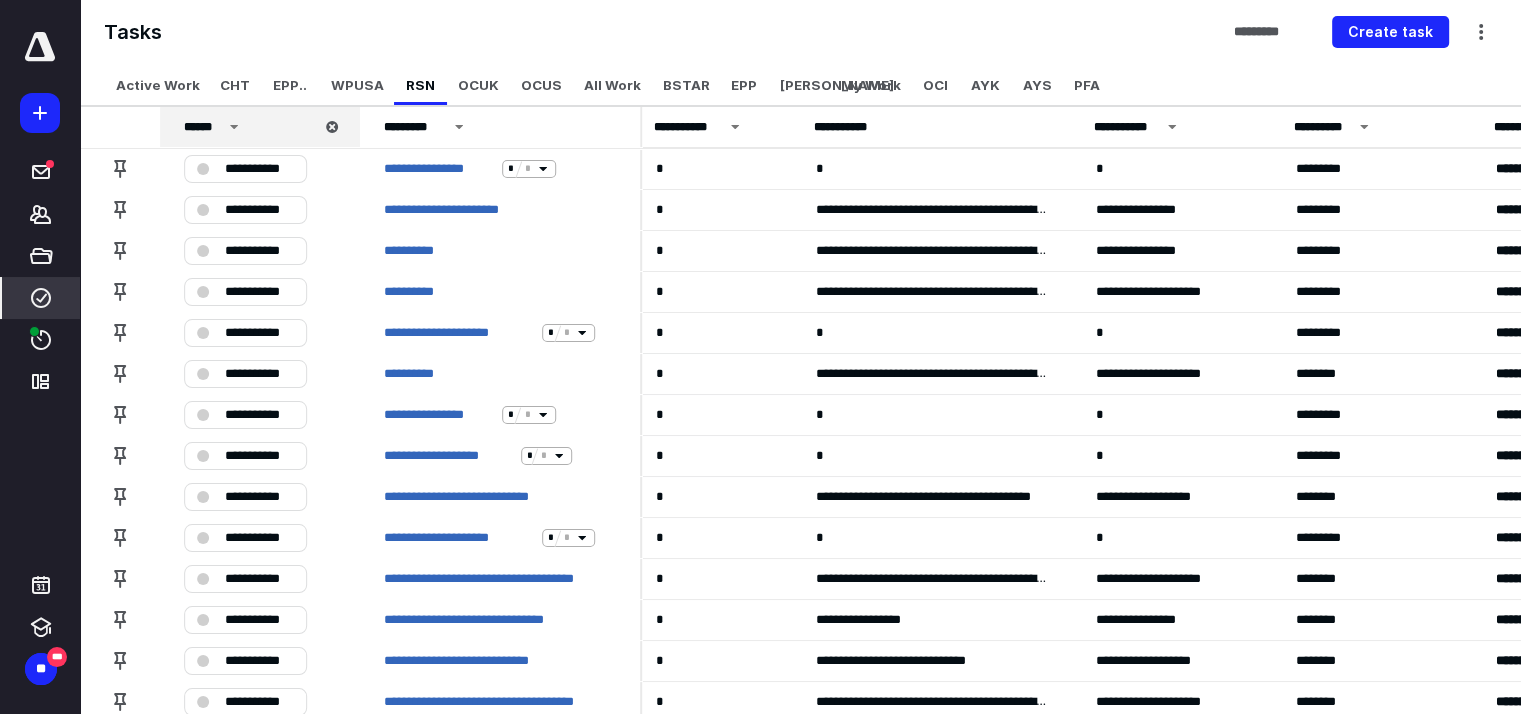scroll, scrollTop: 0, scrollLeft: 942, axis: horizontal 